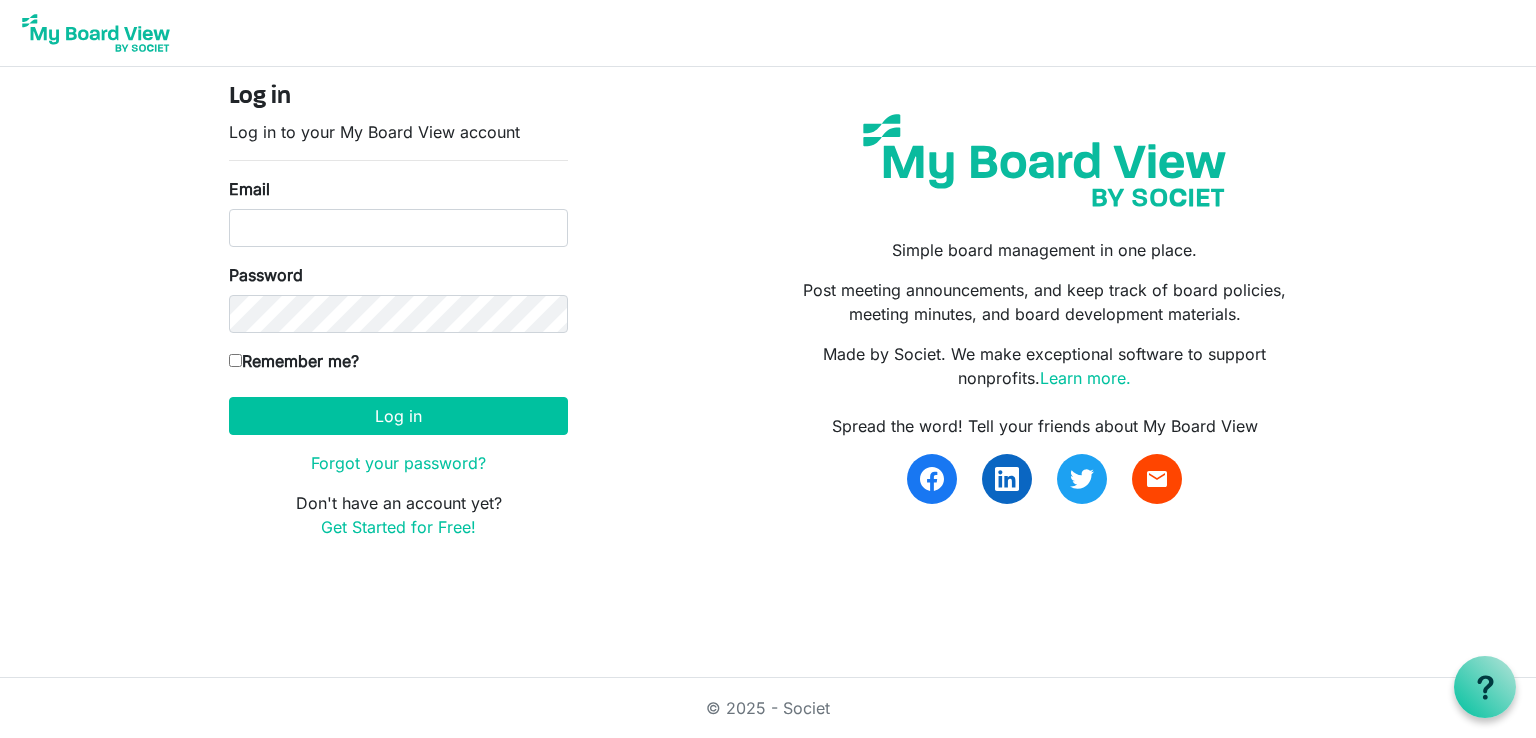 scroll, scrollTop: 0, scrollLeft: 0, axis: both 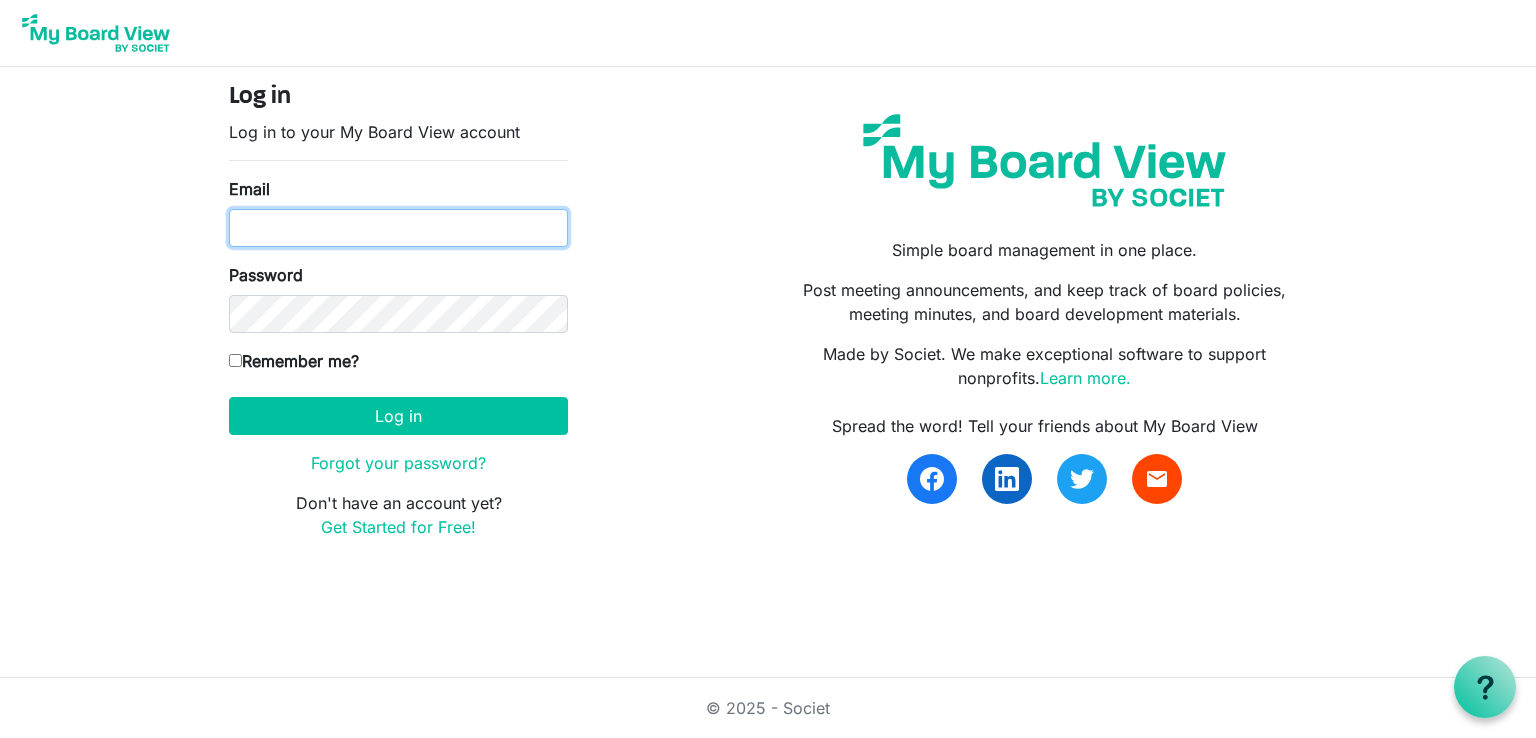 type on "admin@scienceatlantic.ca" 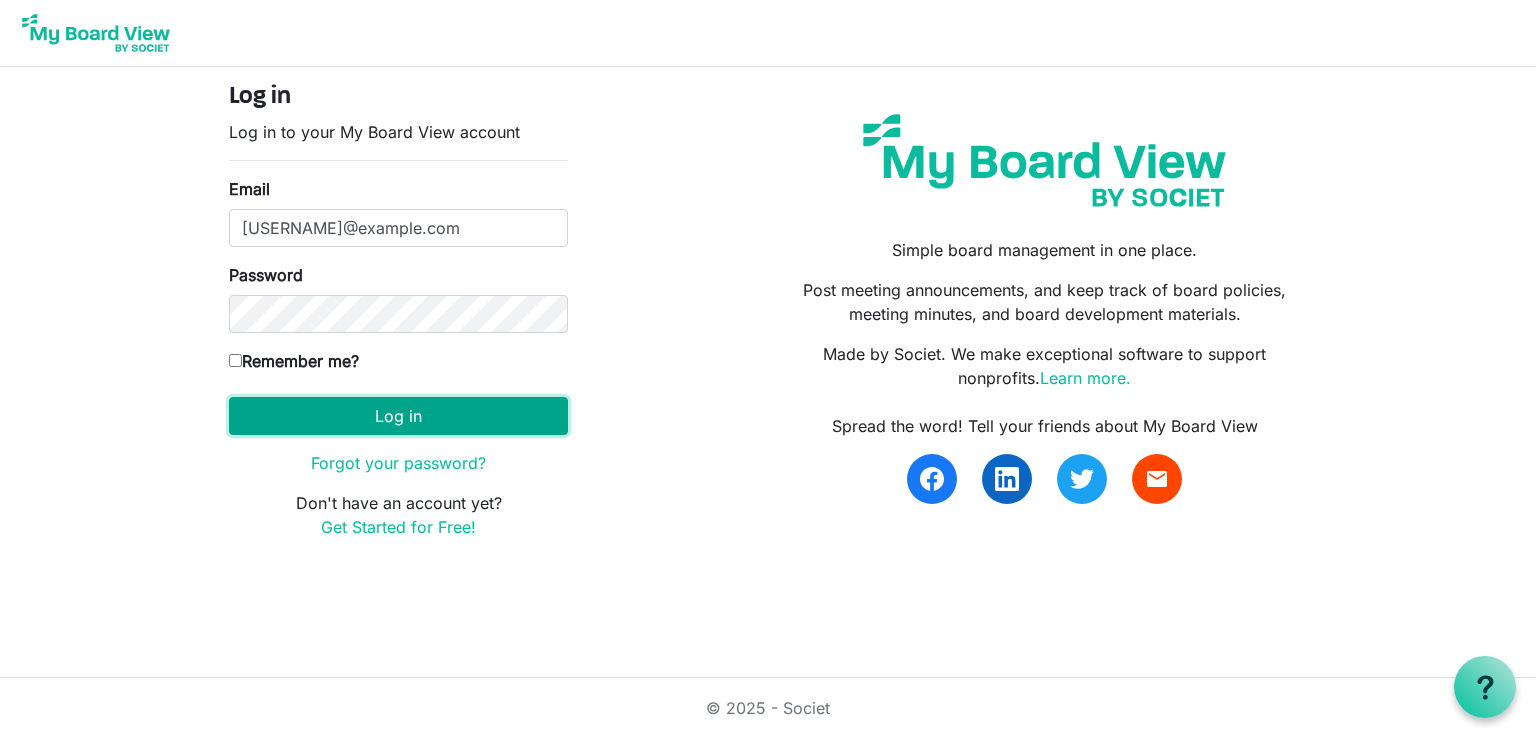 click on "Log in" at bounding box center (398, 416) 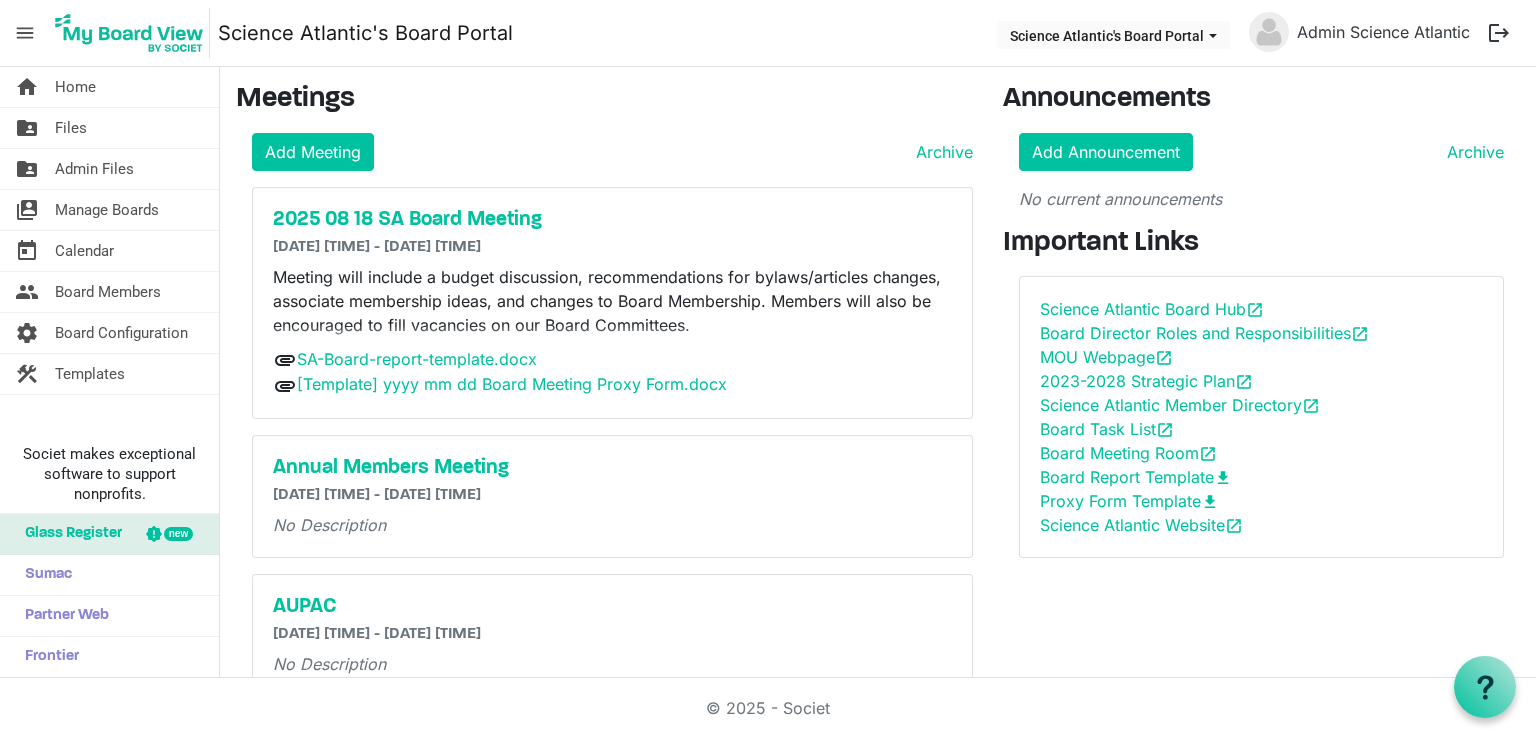 scroll, scrollTop: 0, scrollLeft: 0, axis: both 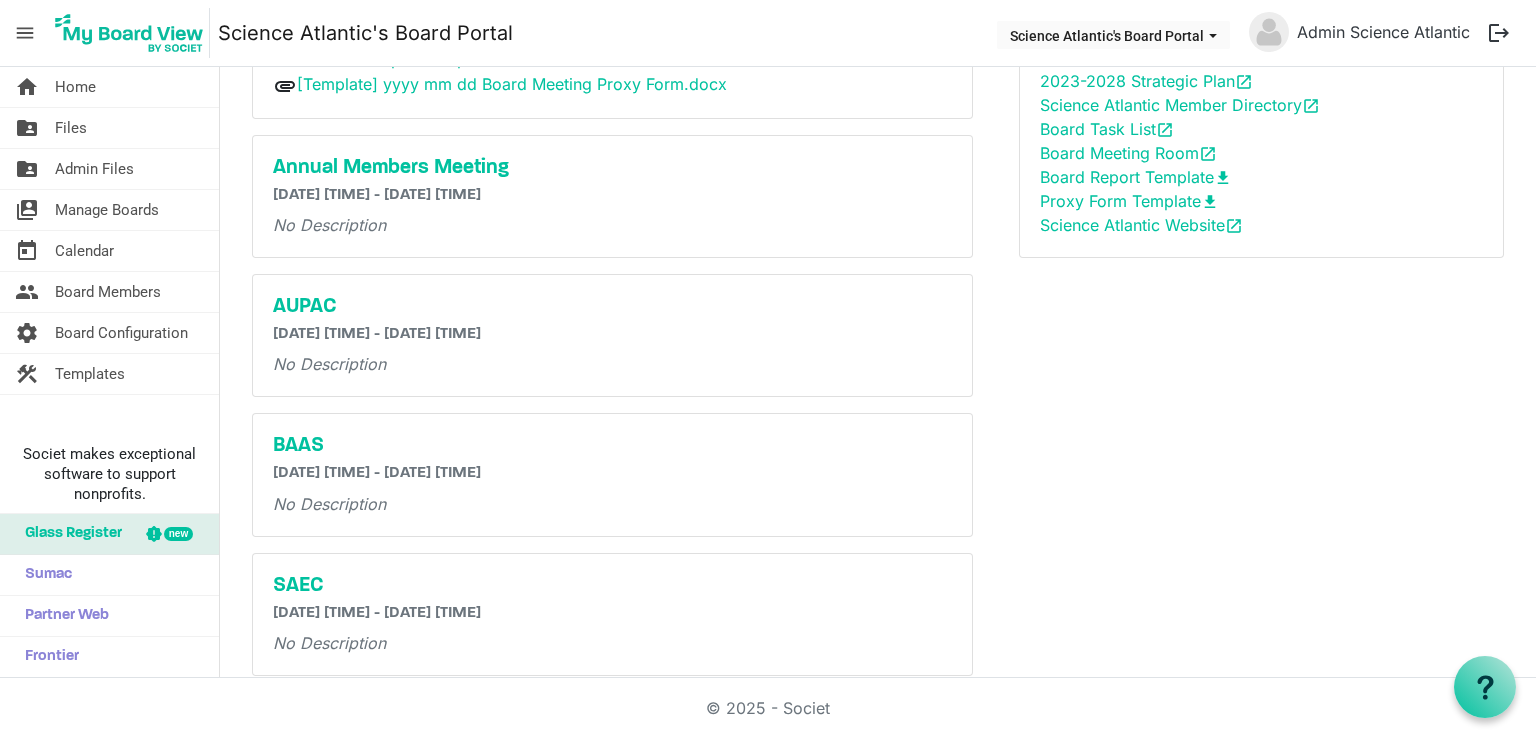 click on "No Description" at bounding box center (612, 364) 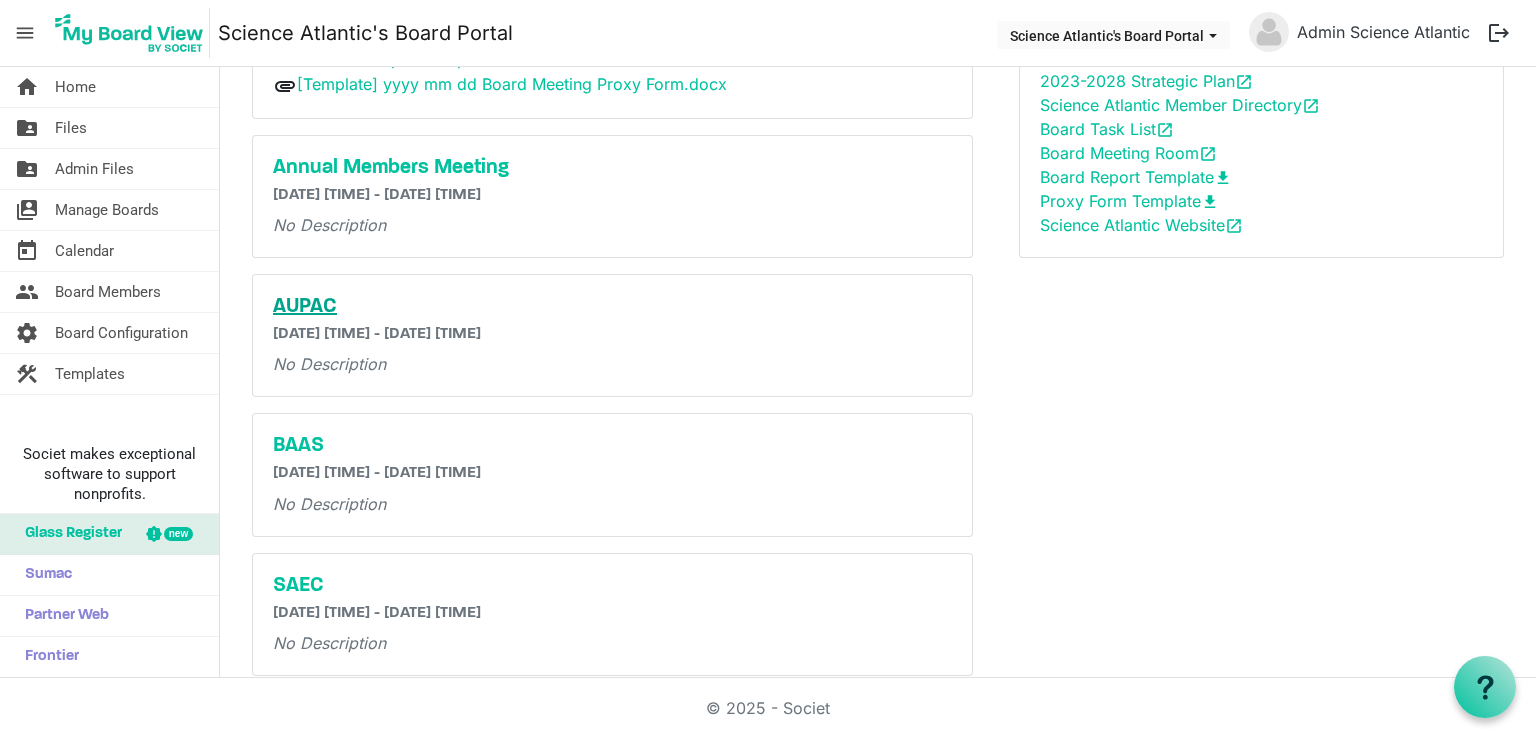 click on "AUPAC" at bounding box center (612, 307) 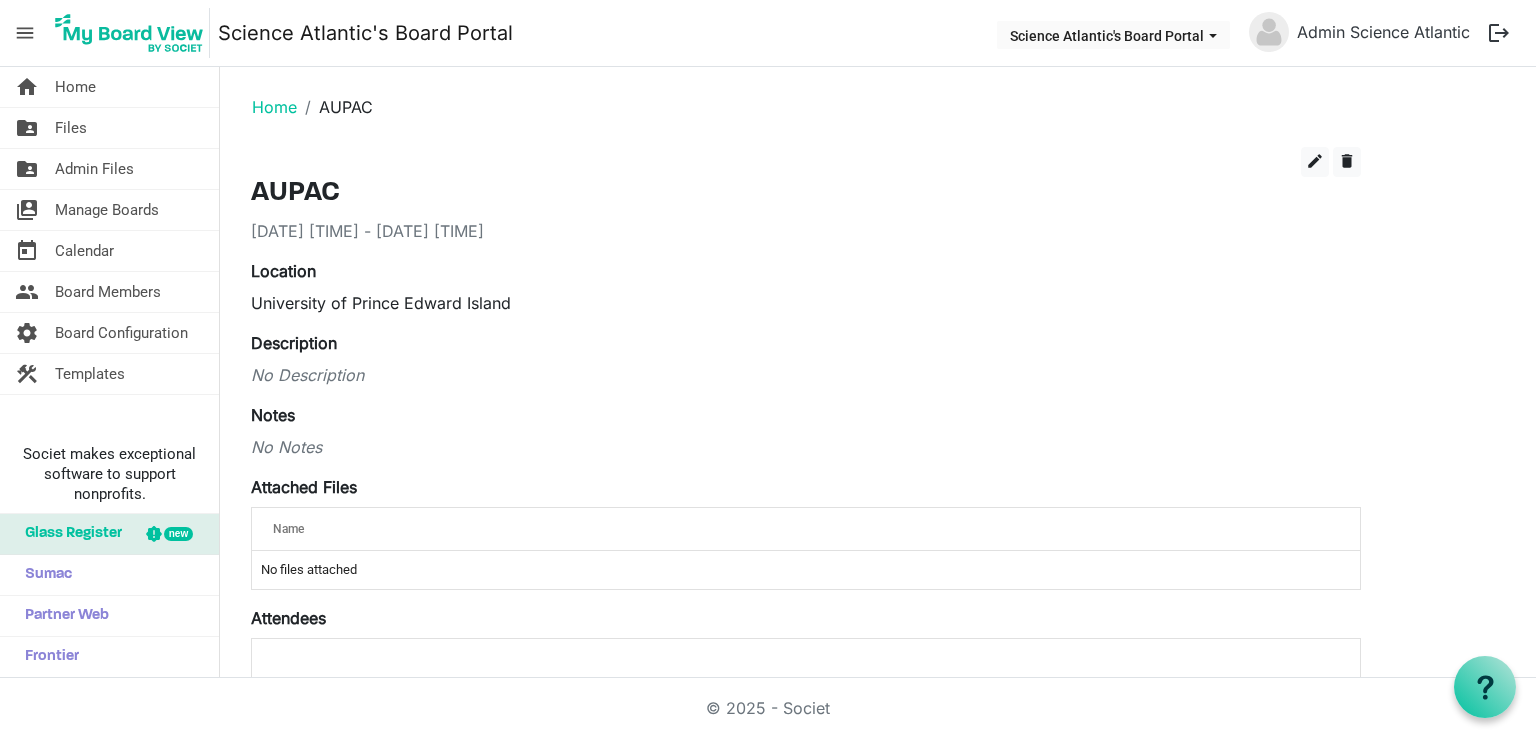 scroll, scrollTop: 0, scrollLeft: 0, axis: both 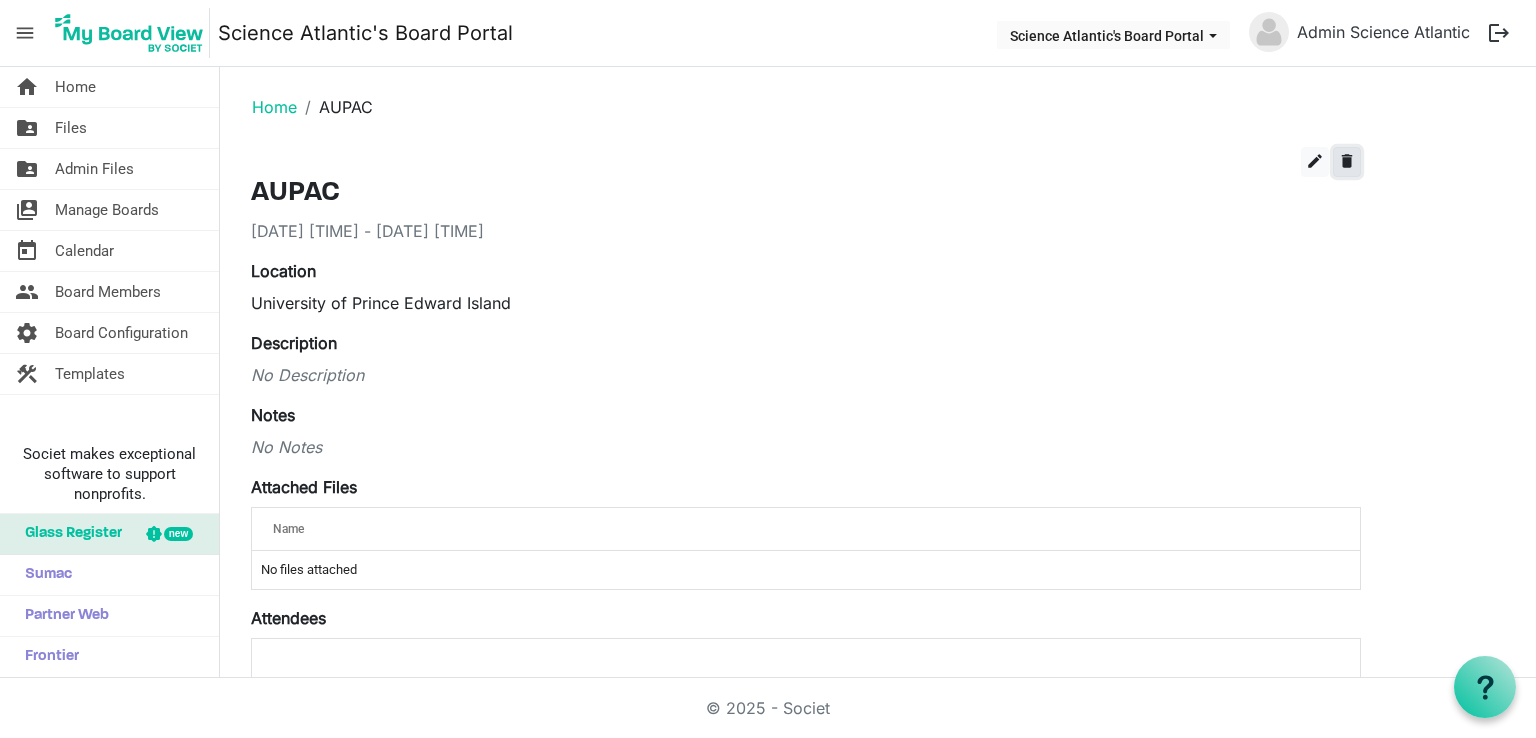 click on "delete" at bounding box center (1347, 162) 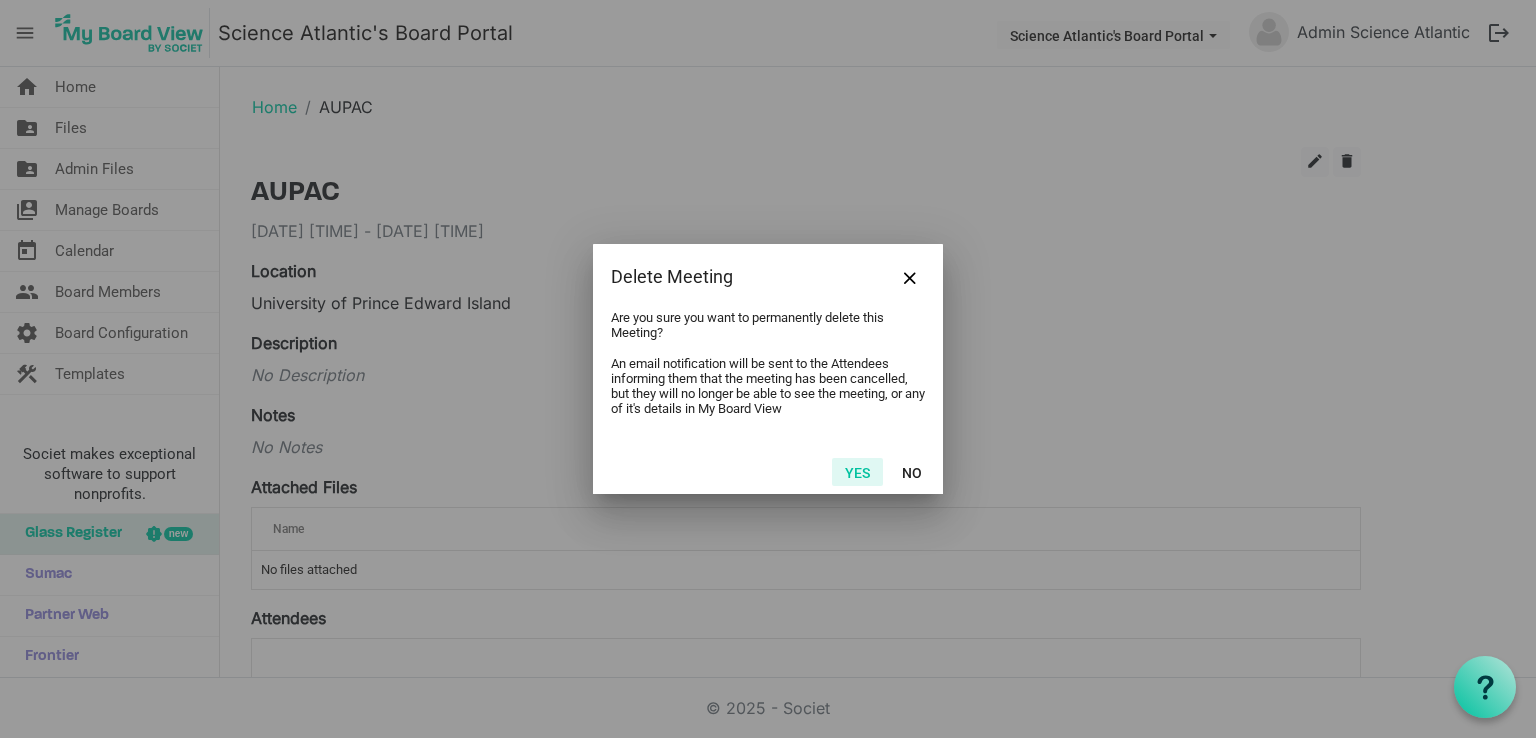 click on "Yes" at bounding box center [857, 472] 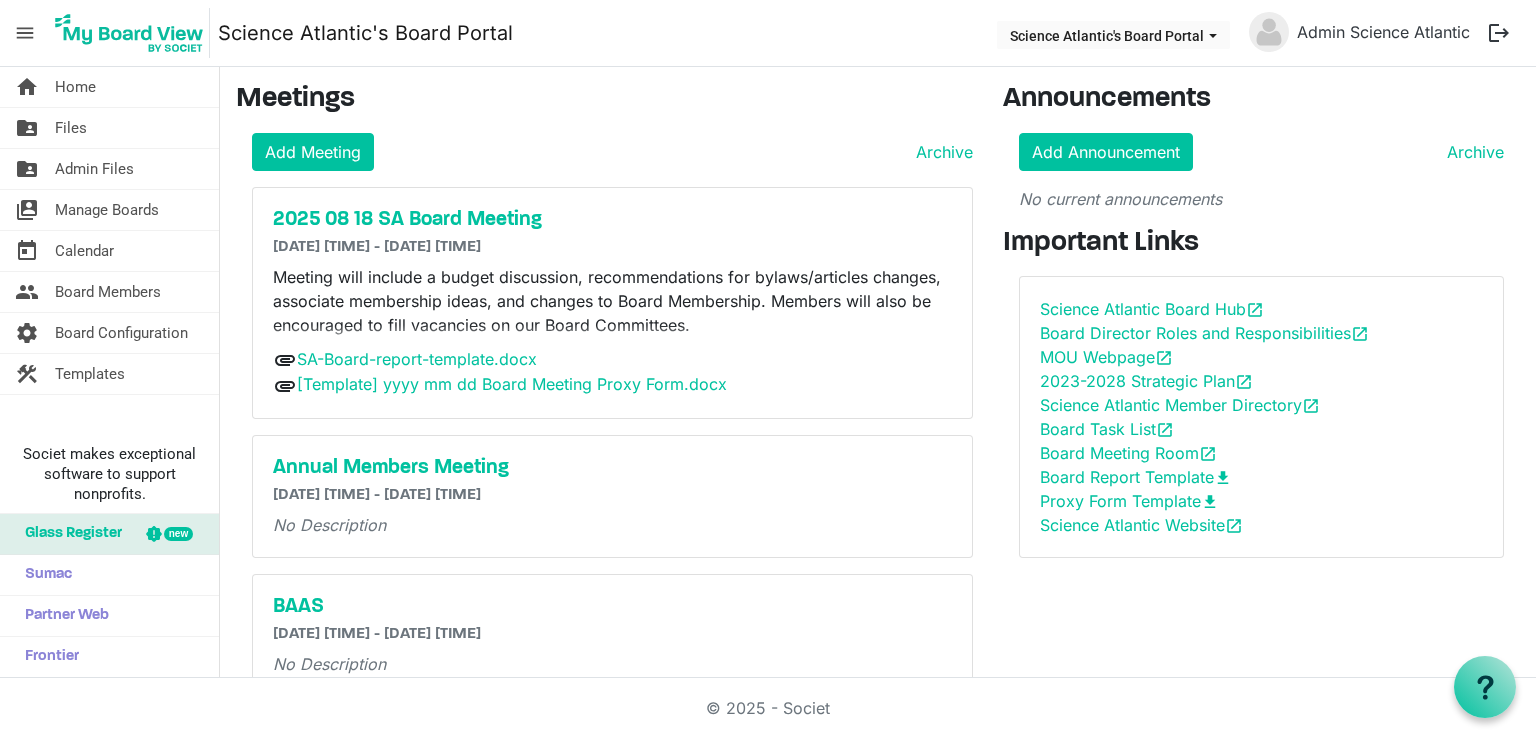 scroll, scrollTop: 0, scrollLeft: 0, axis: both 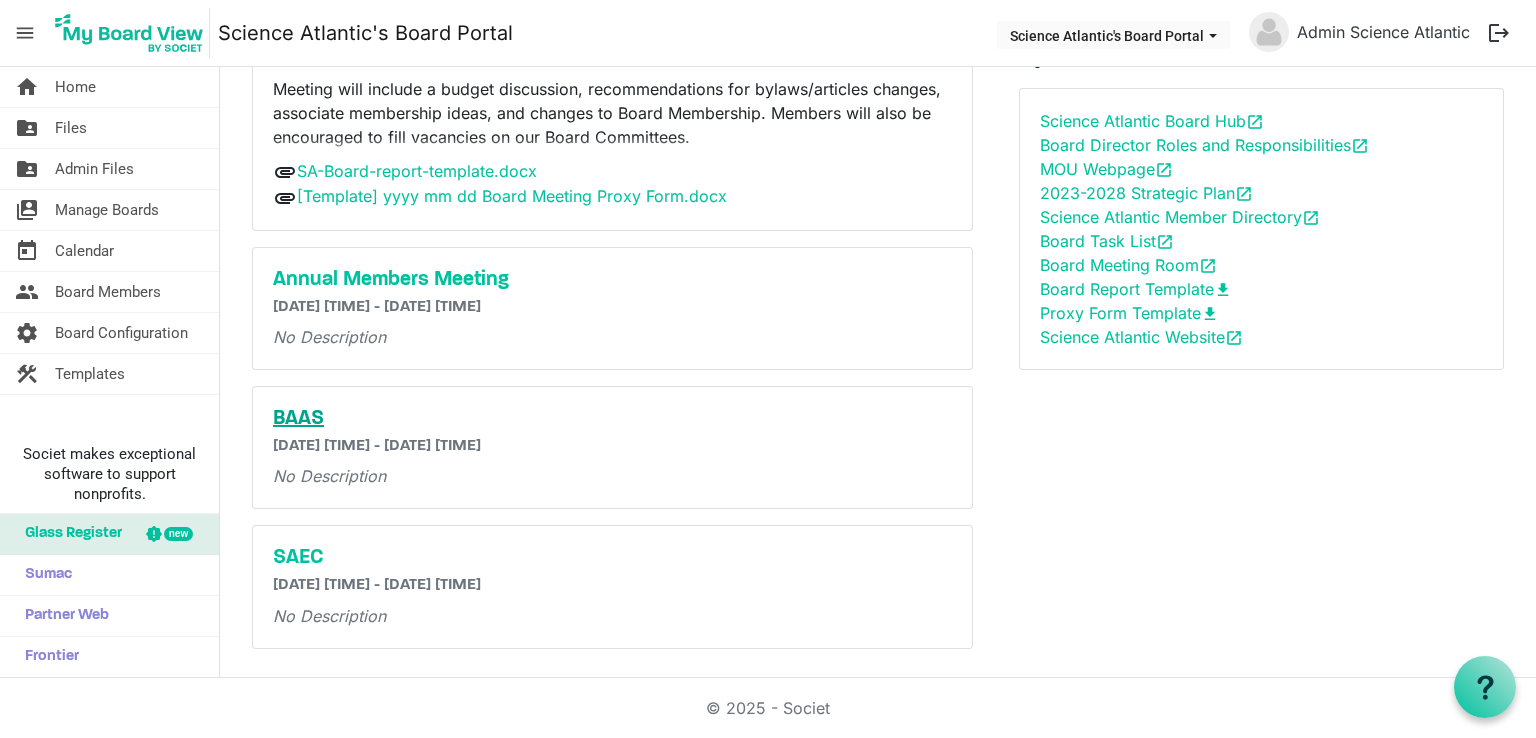 click on "BAAS" at bounding box center [612, 419] 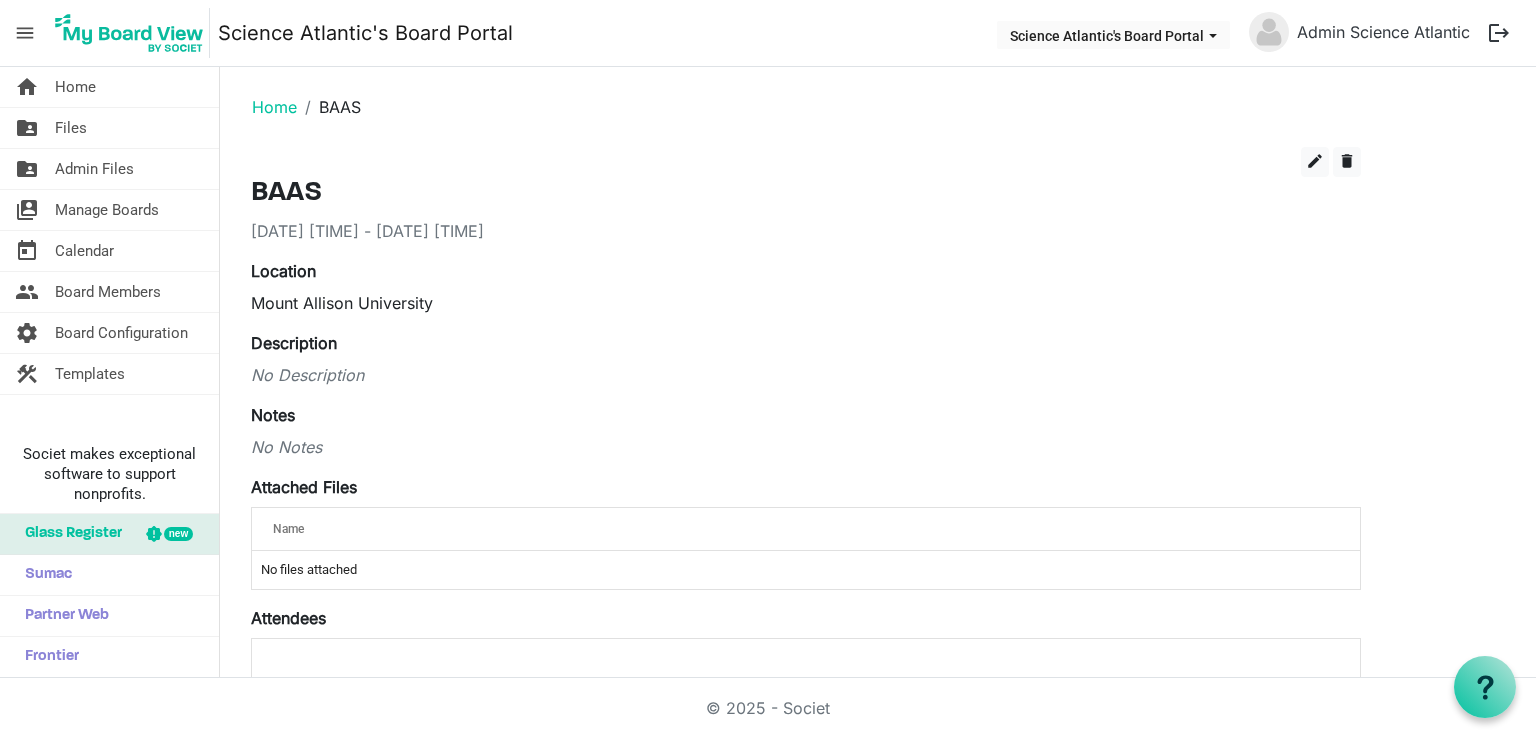 scroll, scrollTop: 0, scrollLeft: 0, axis: both 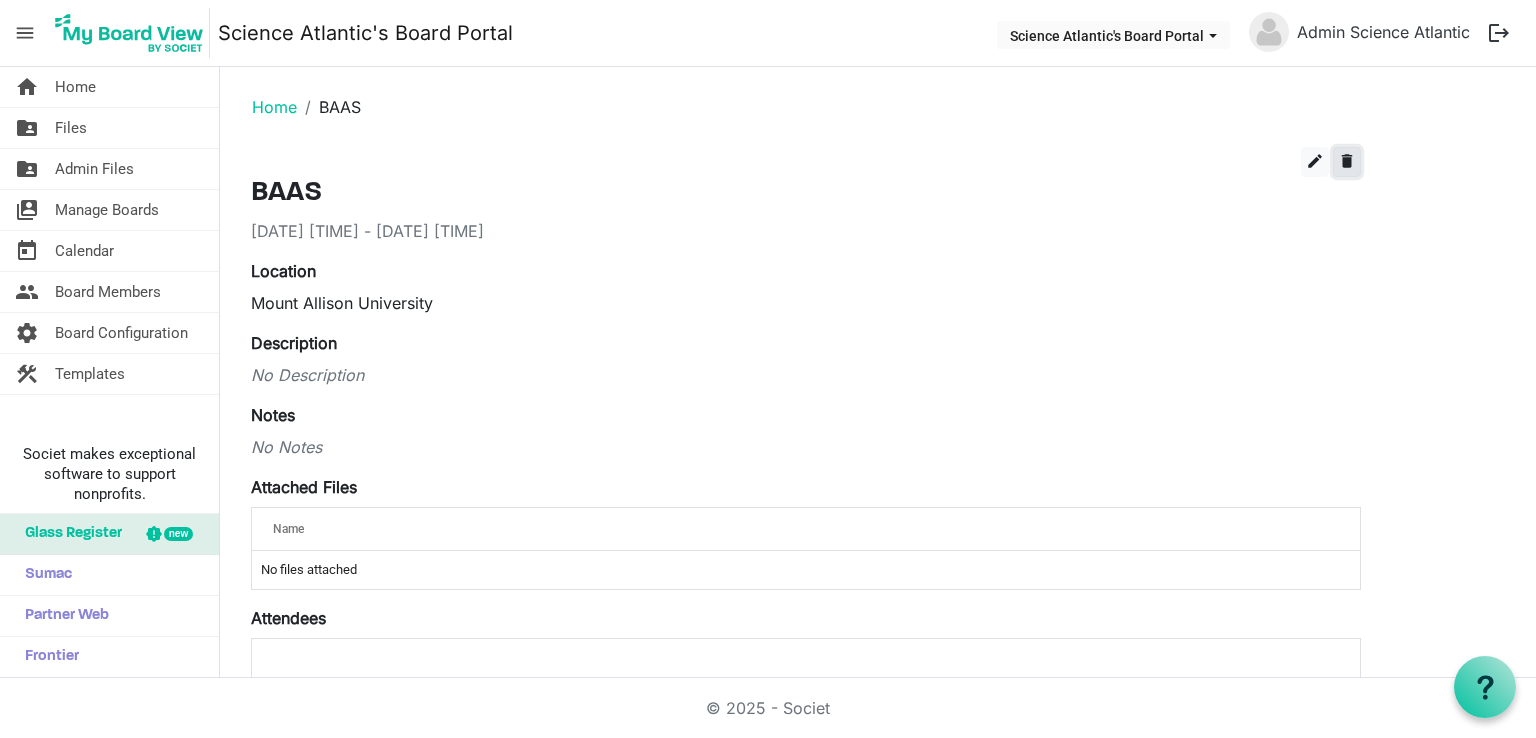 click on "delete" at bounding box center (1347, 161) 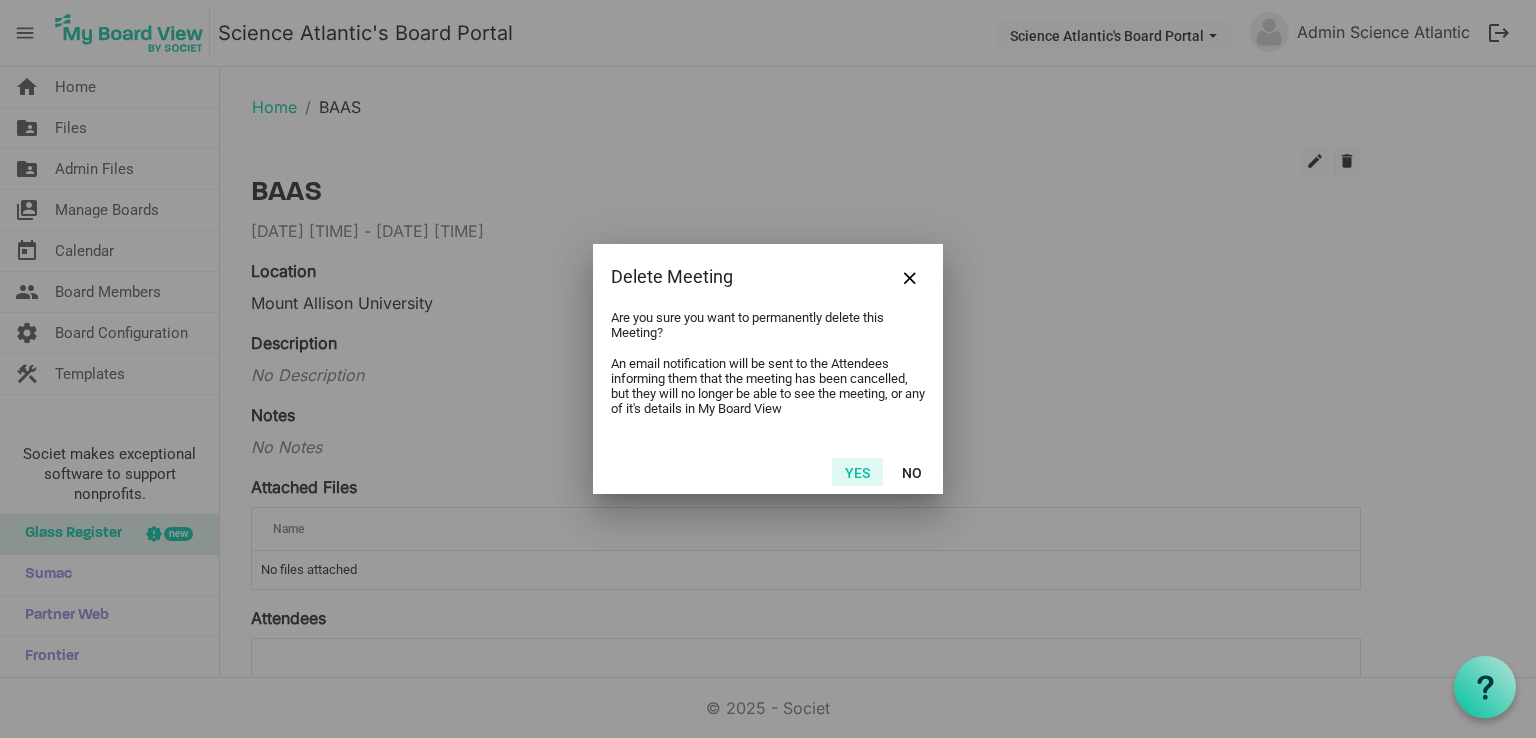 click on "Yes" at bounding box center (857, 472) 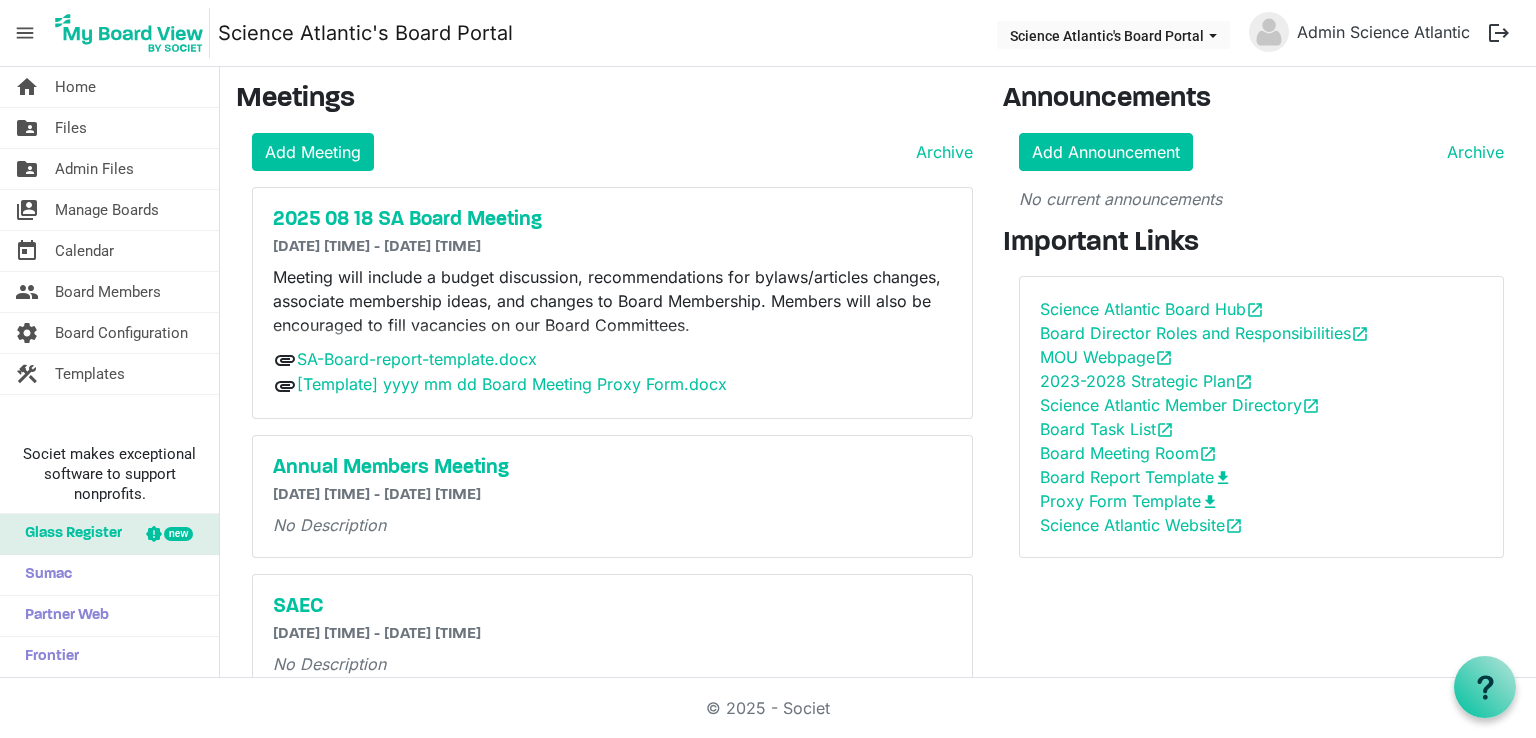 scroll, scrollTop: 0, scrollLeft: 0, axis: both 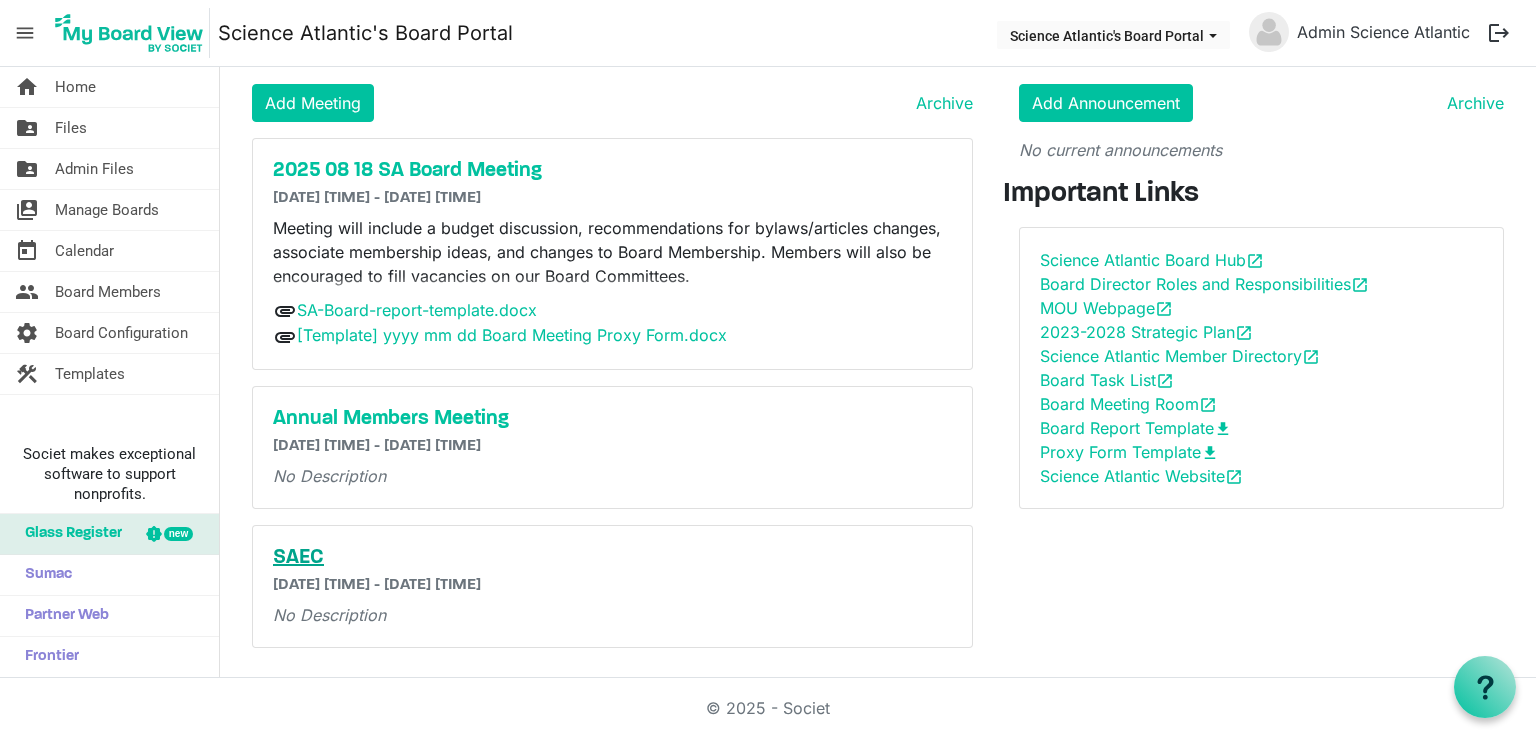 click on "SAEC" at bounding box center [612, 558] 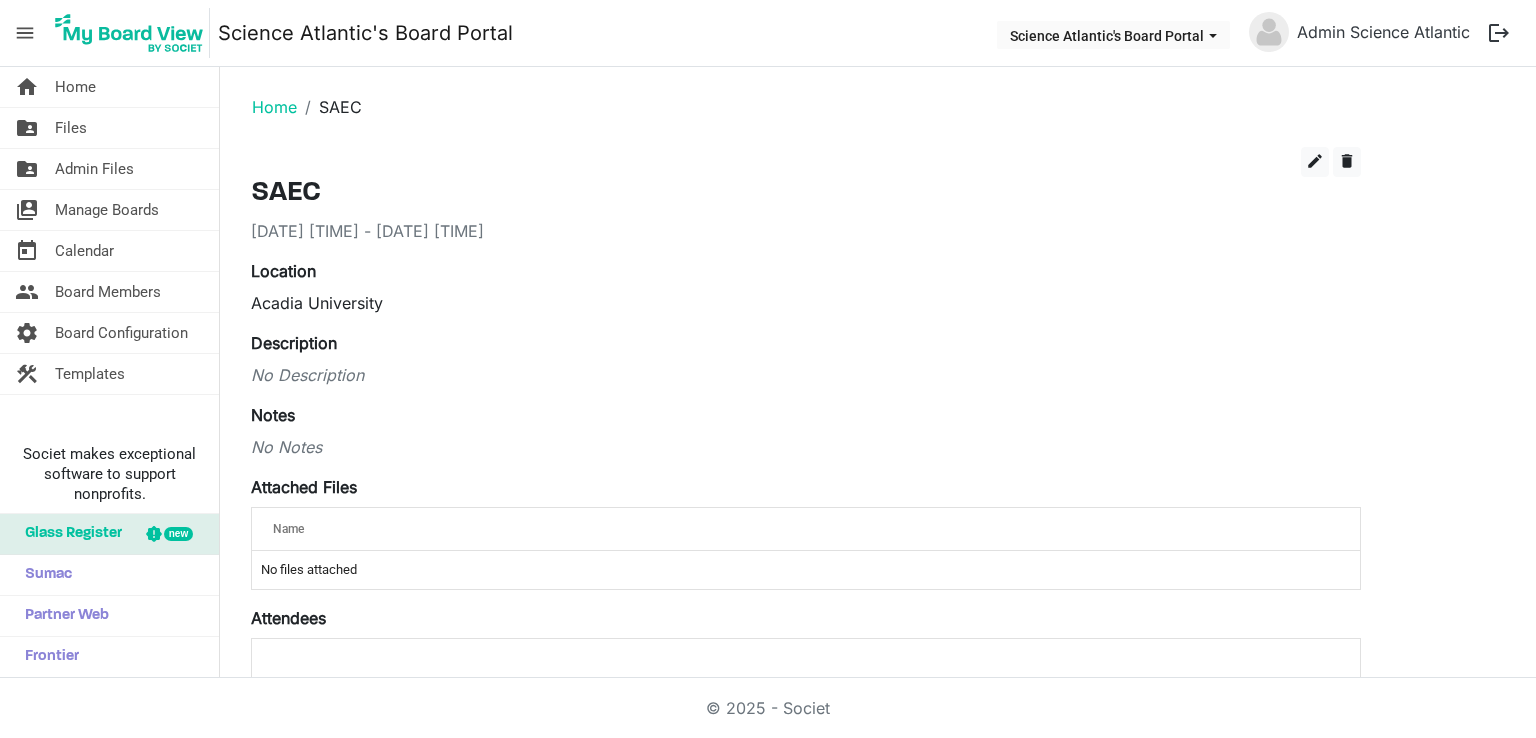 scroll, scrollTop: 0, scrollLeft: 0, axis: both 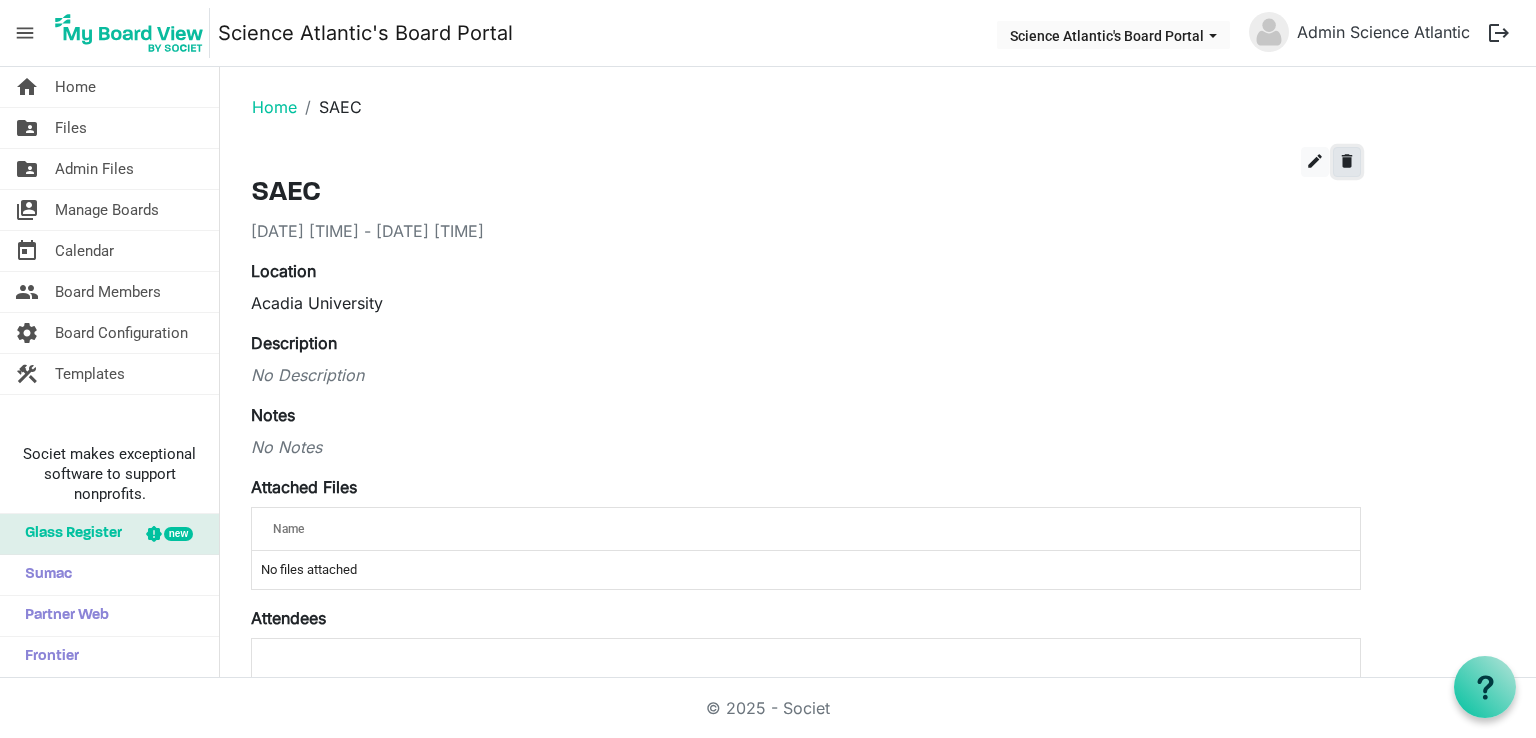 click on "delete" at bounding box center (1347, 161) 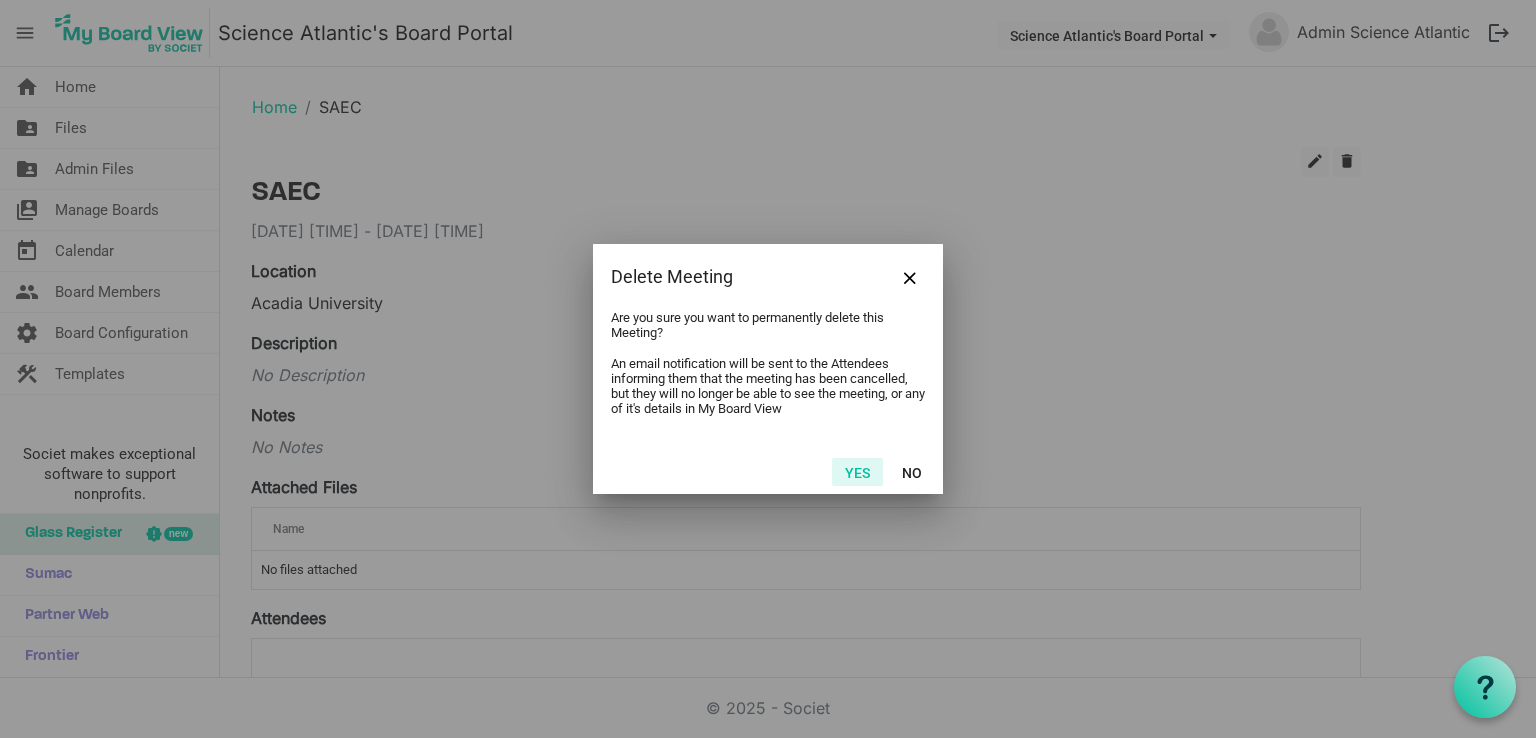 click on "Yes" at bounding box center (857, 472) 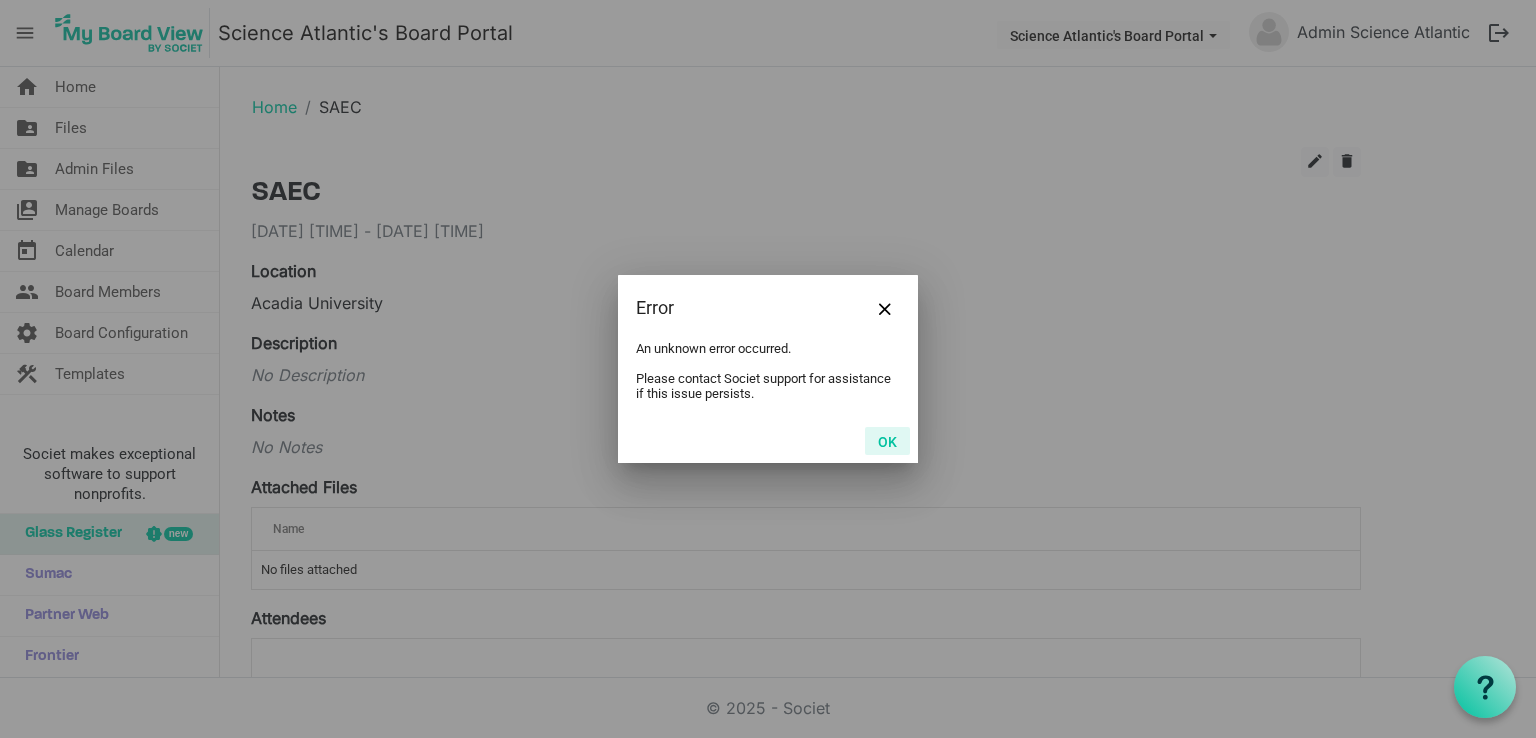 click on "OK" at bounding box center [887, 441] 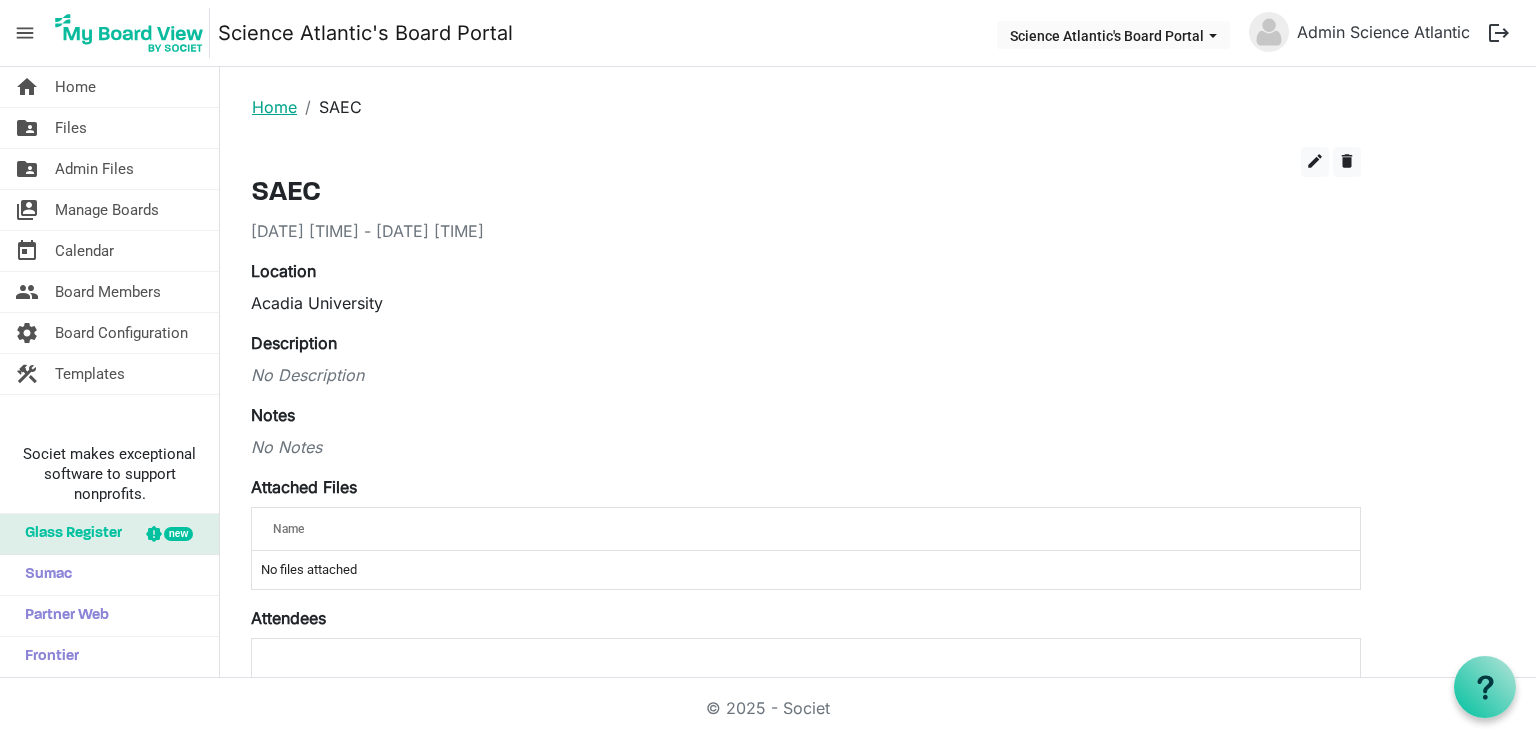 click on "Home" at bounding box center (274, 107) 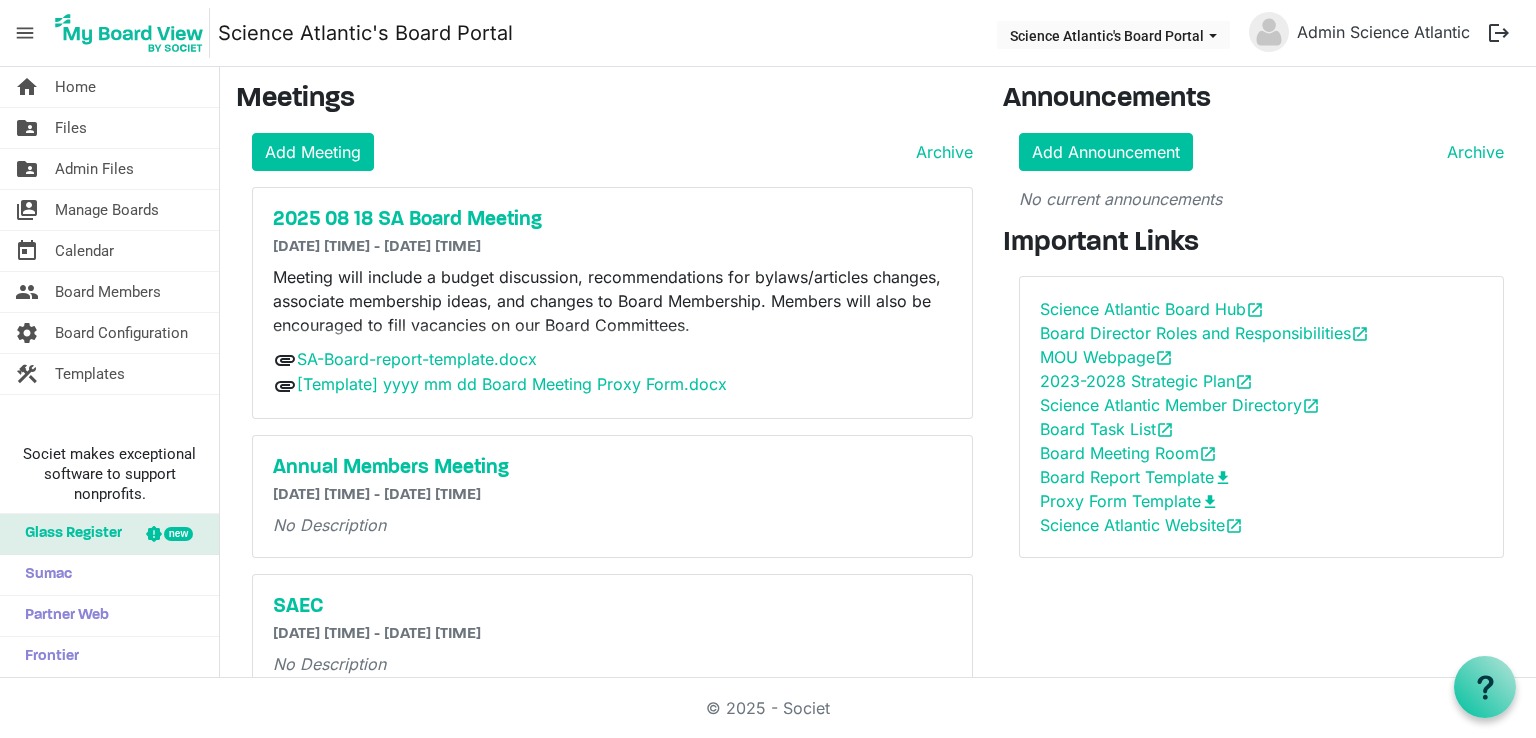 scroll, scrollTop: 0, scrollLeft: 0, axis: both 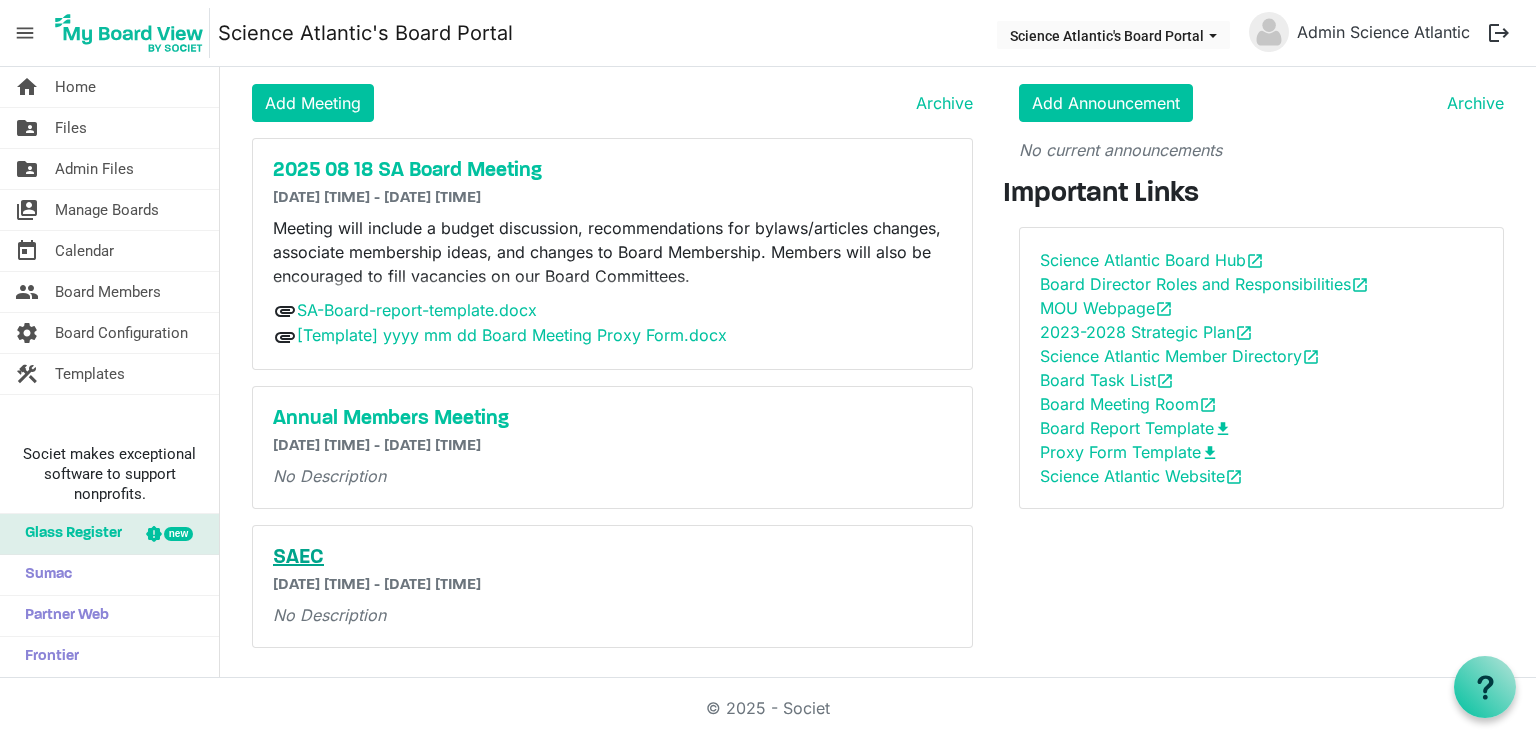 click on "SAEC" at bounding box center [612, 558] 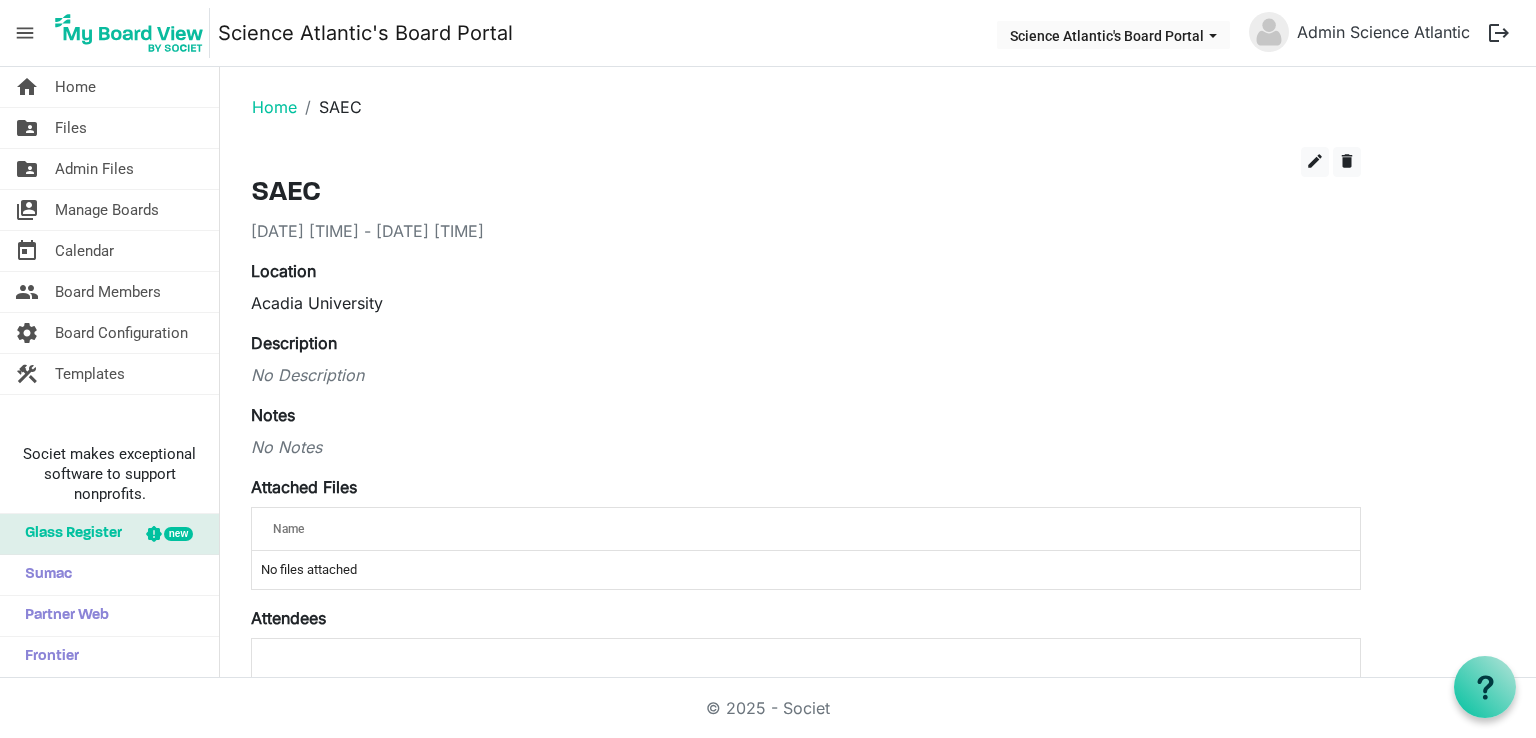 scroll, scrollTop: 0, scrollLeft: 0, axis: both 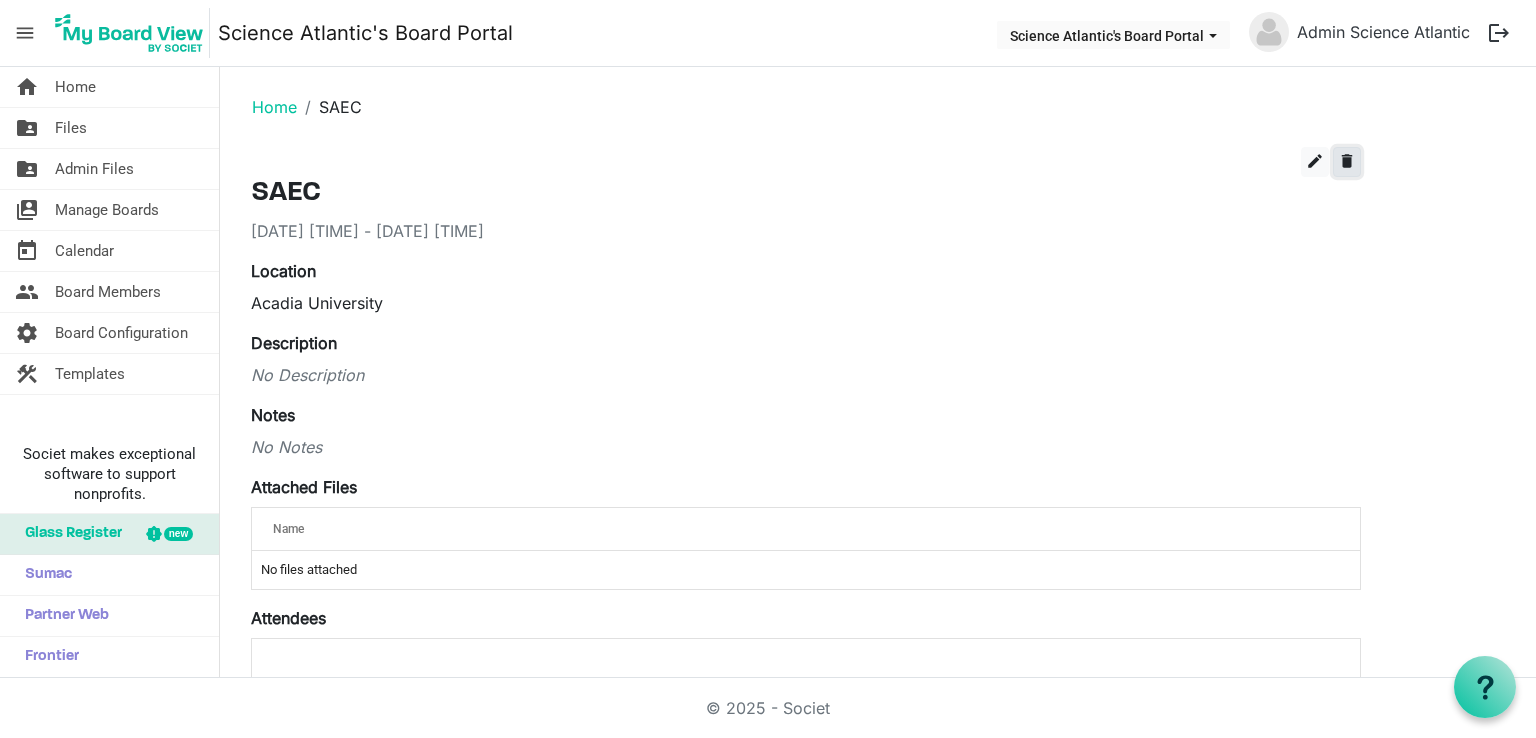 click on "delete" at bounding box center [1347, 161] 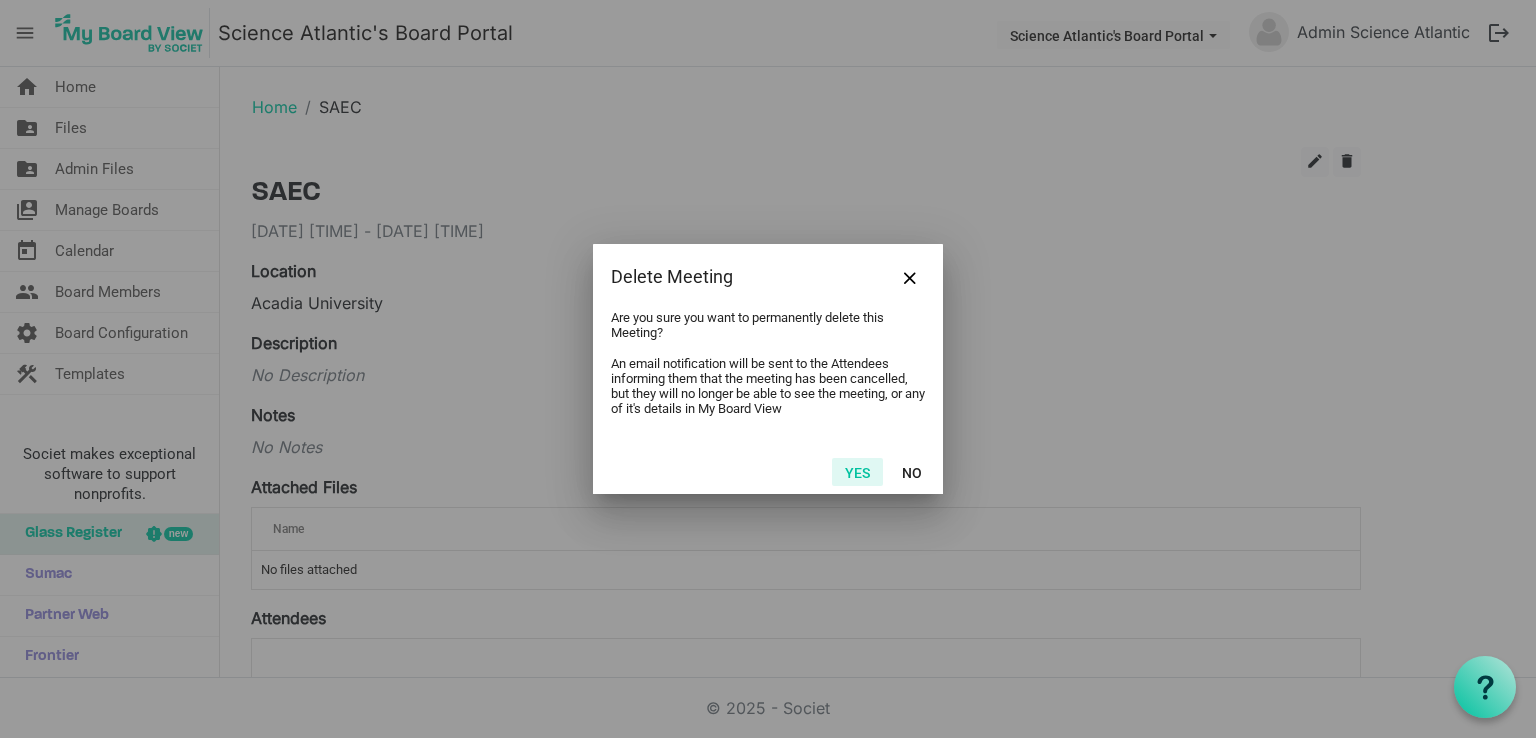 click on "Yes" at bounding box center (857, 472) 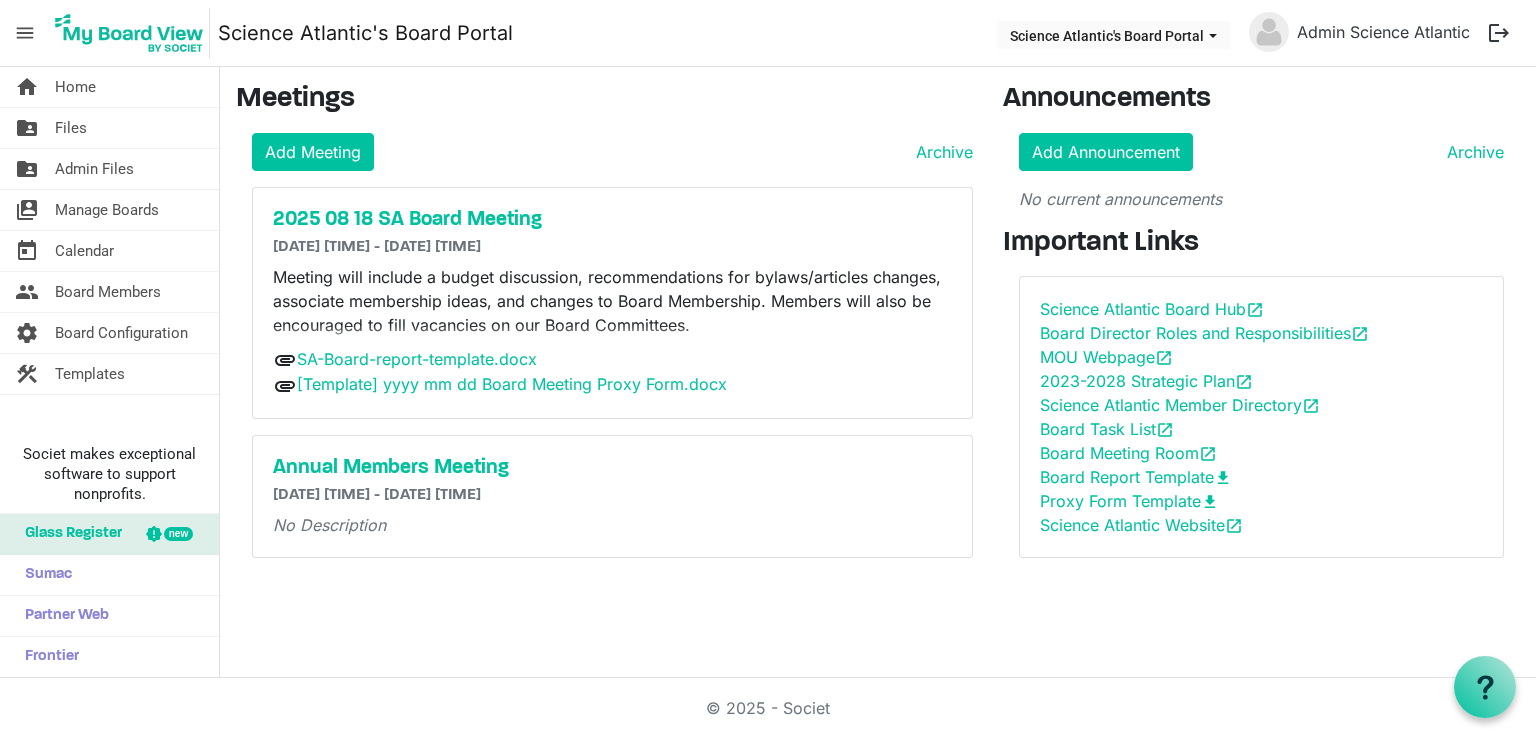 scroll, scrollTop: 0, scrollLeft: 0, axis: both 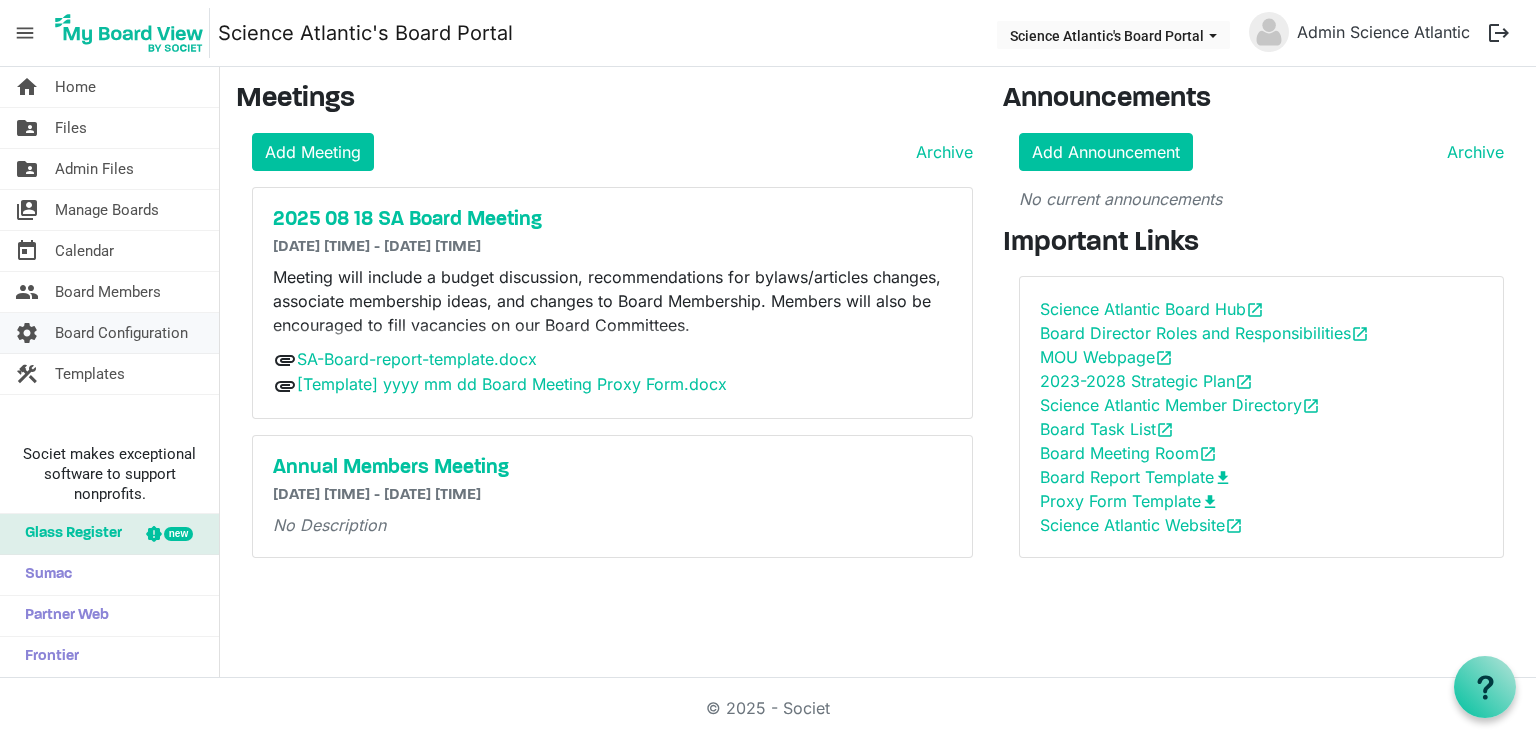 click on "Board Configuration" at bounding box center (121, 333) 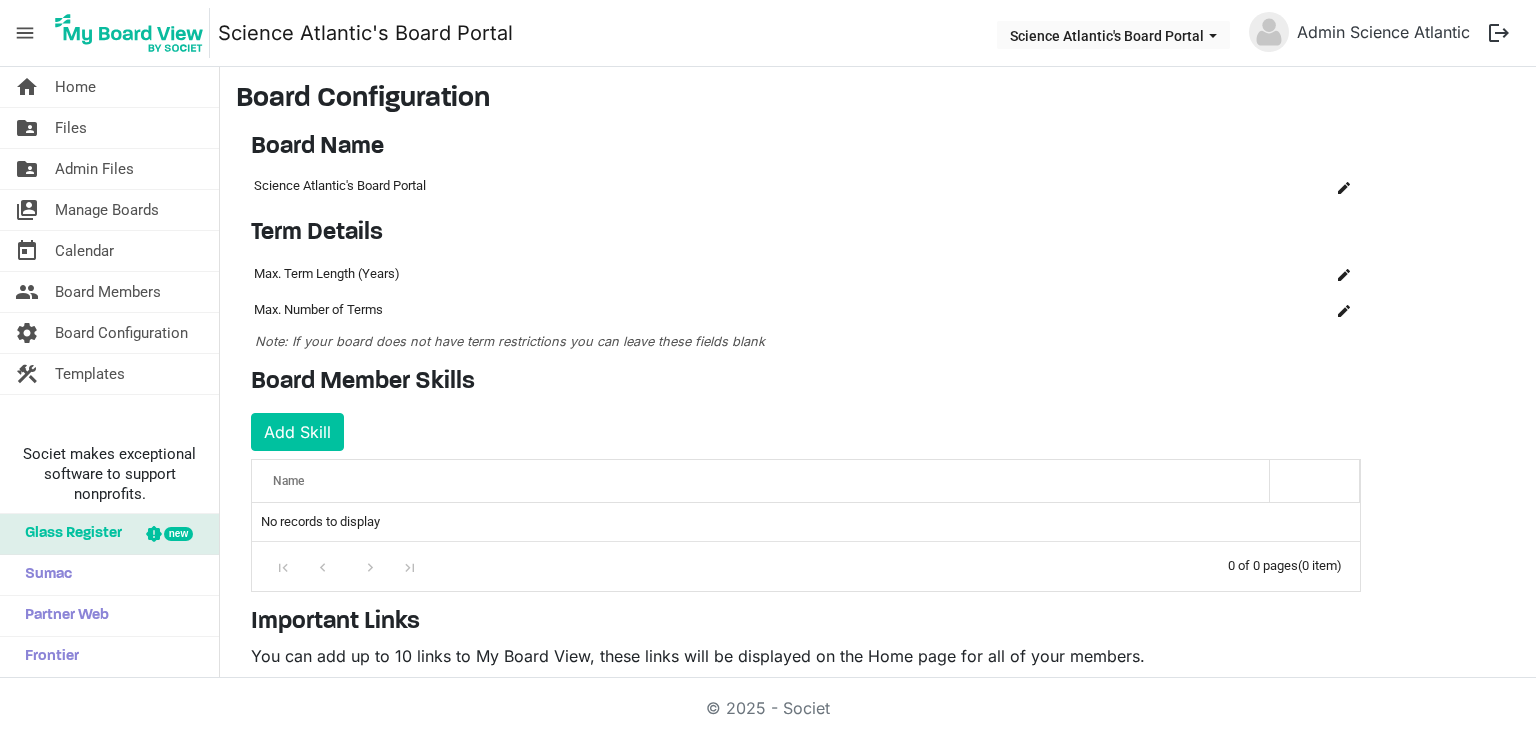 scroll, scrollTop: 0, scrollLeft: 0, axis: both 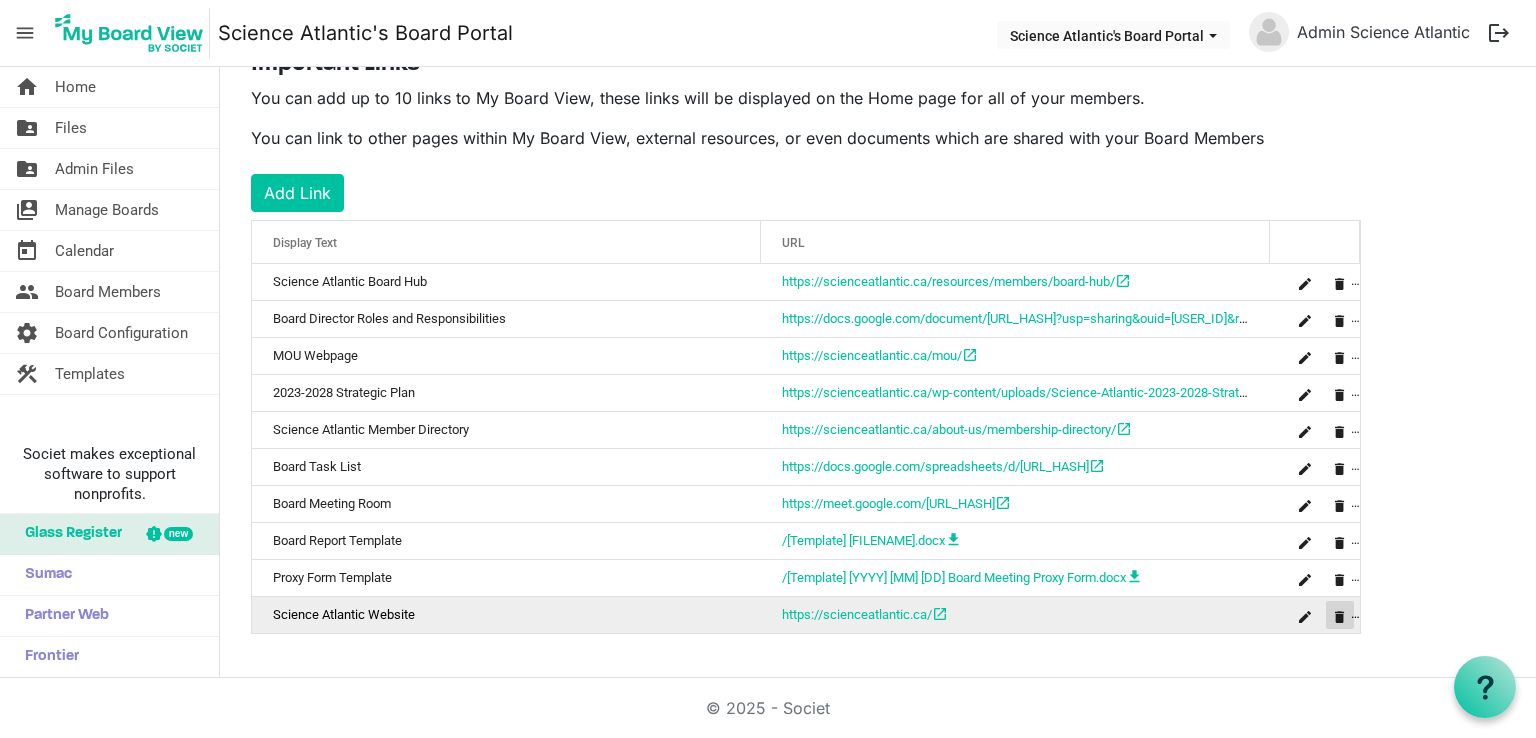 click at bounding box center (1340, 615) 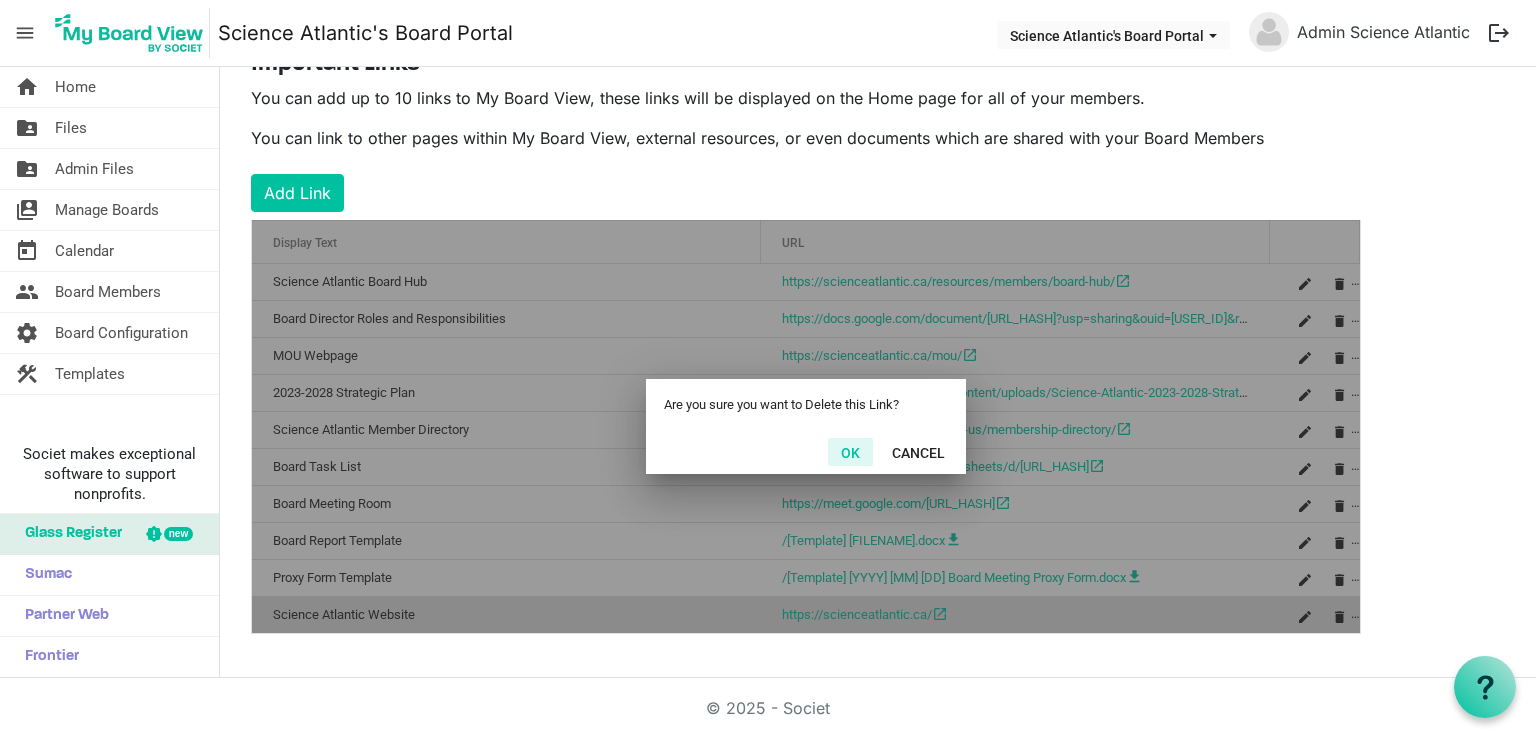 click on "OK" at bounding box center [850, 452] 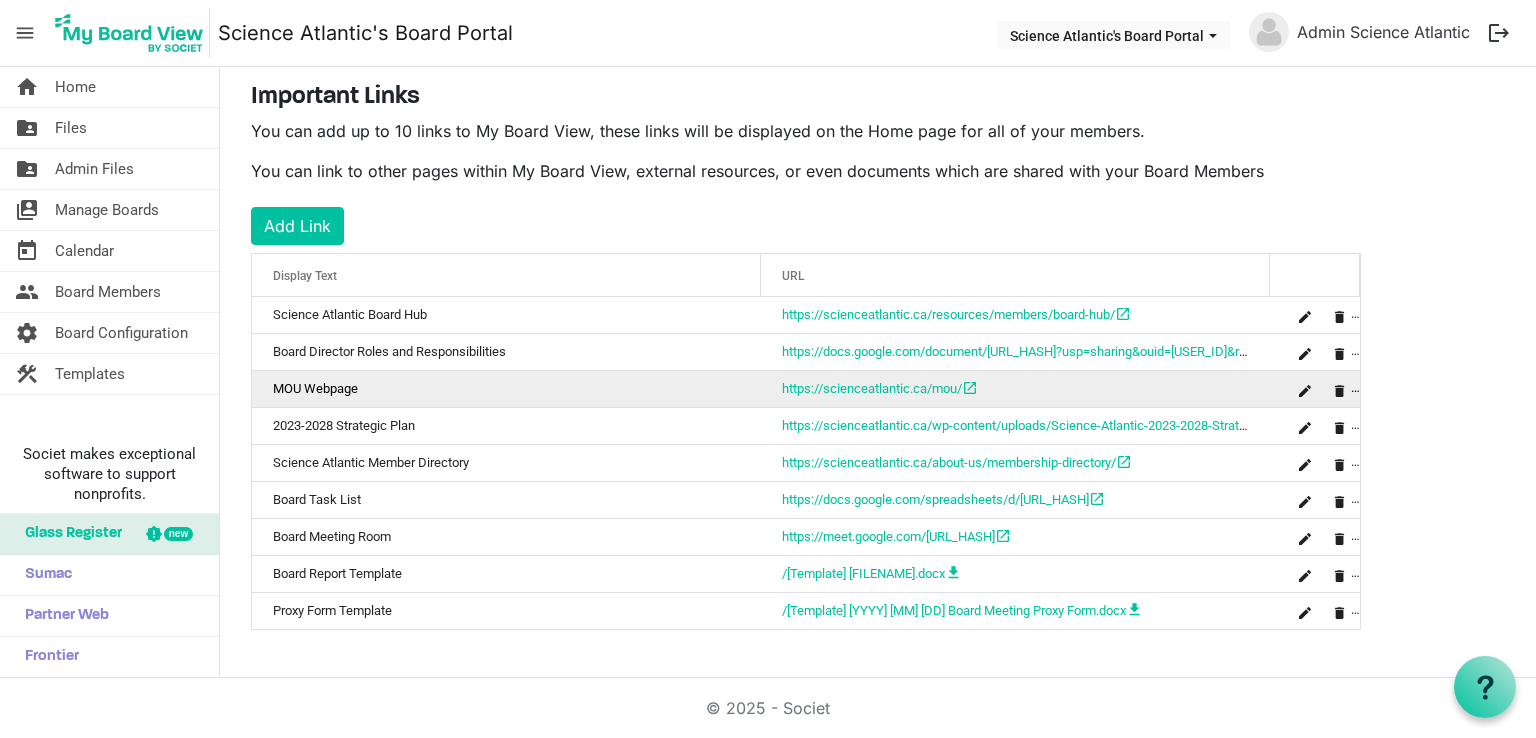 scroll, scrollTop: 522, scrollLeft: 0, axis: vertical 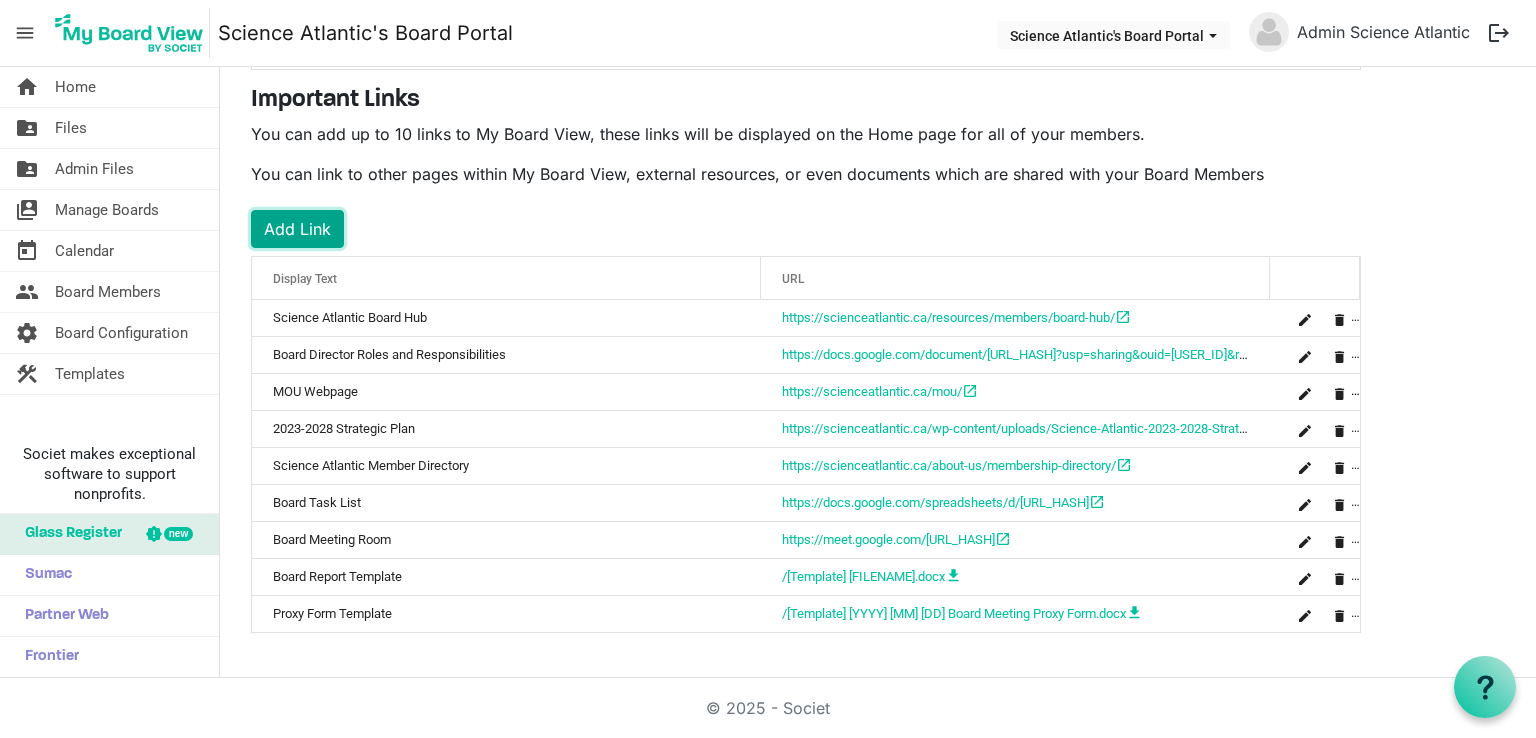 click on "Add Link" at bounding box center (297, 229) 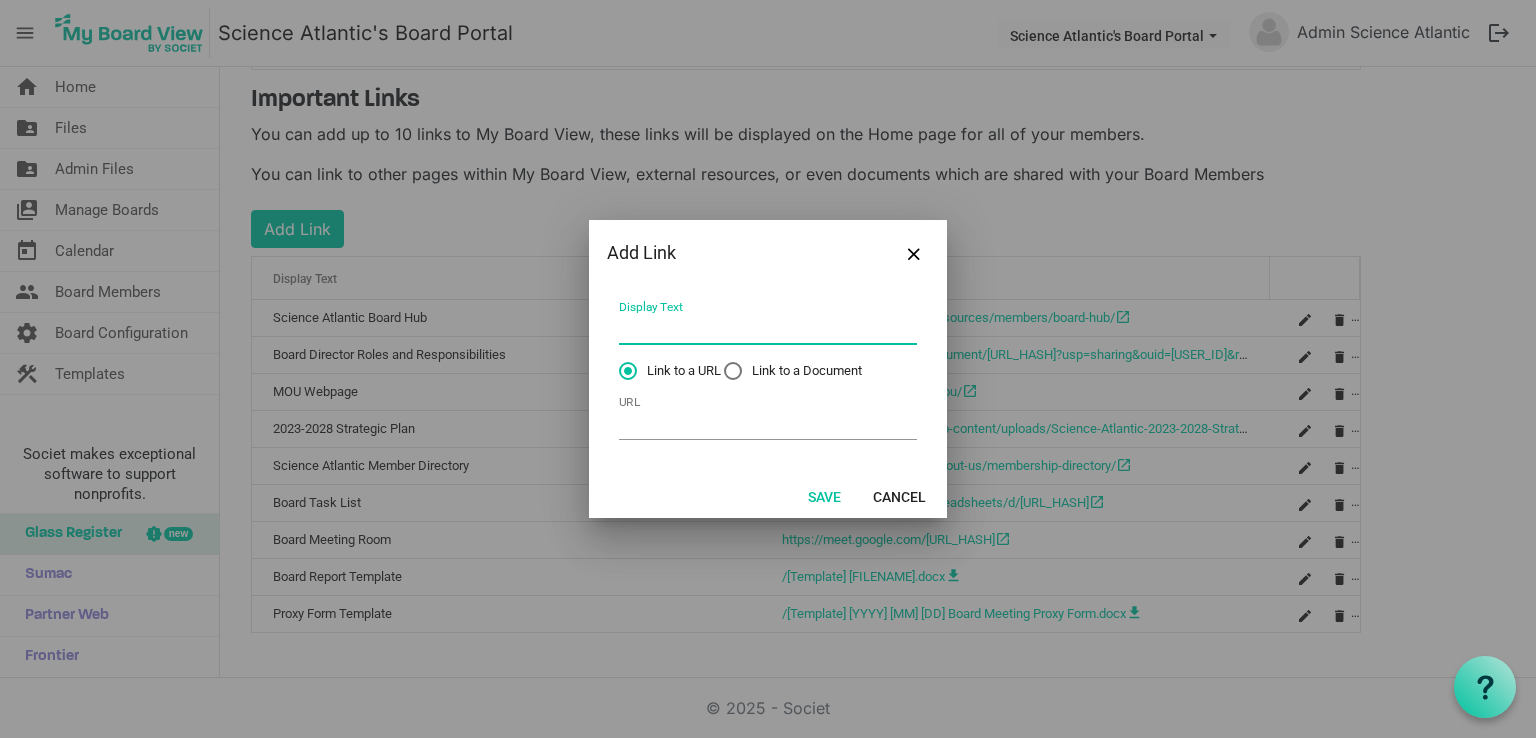 click on "Display Text" at bounding box center [768, 329] 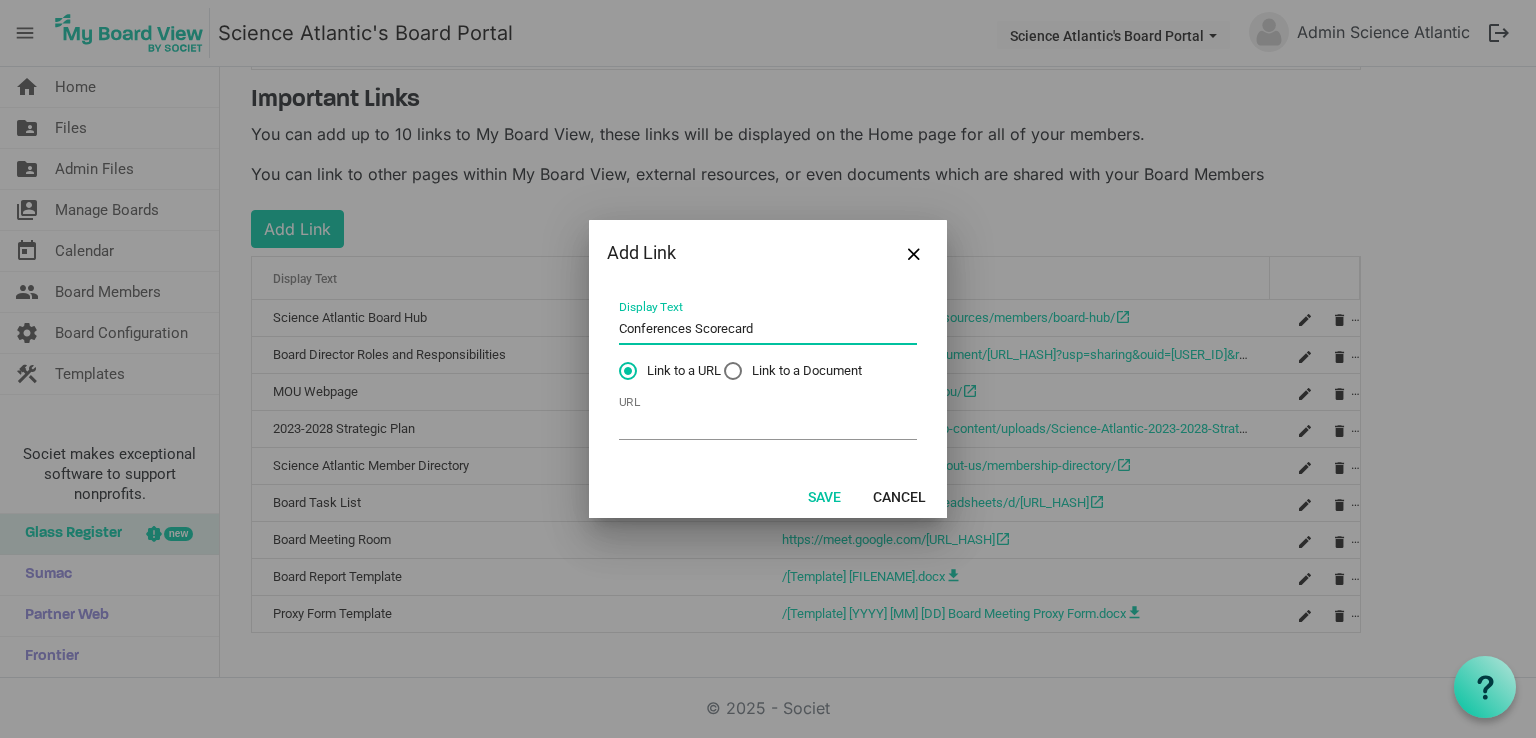 type on "Conferences Scorecard" 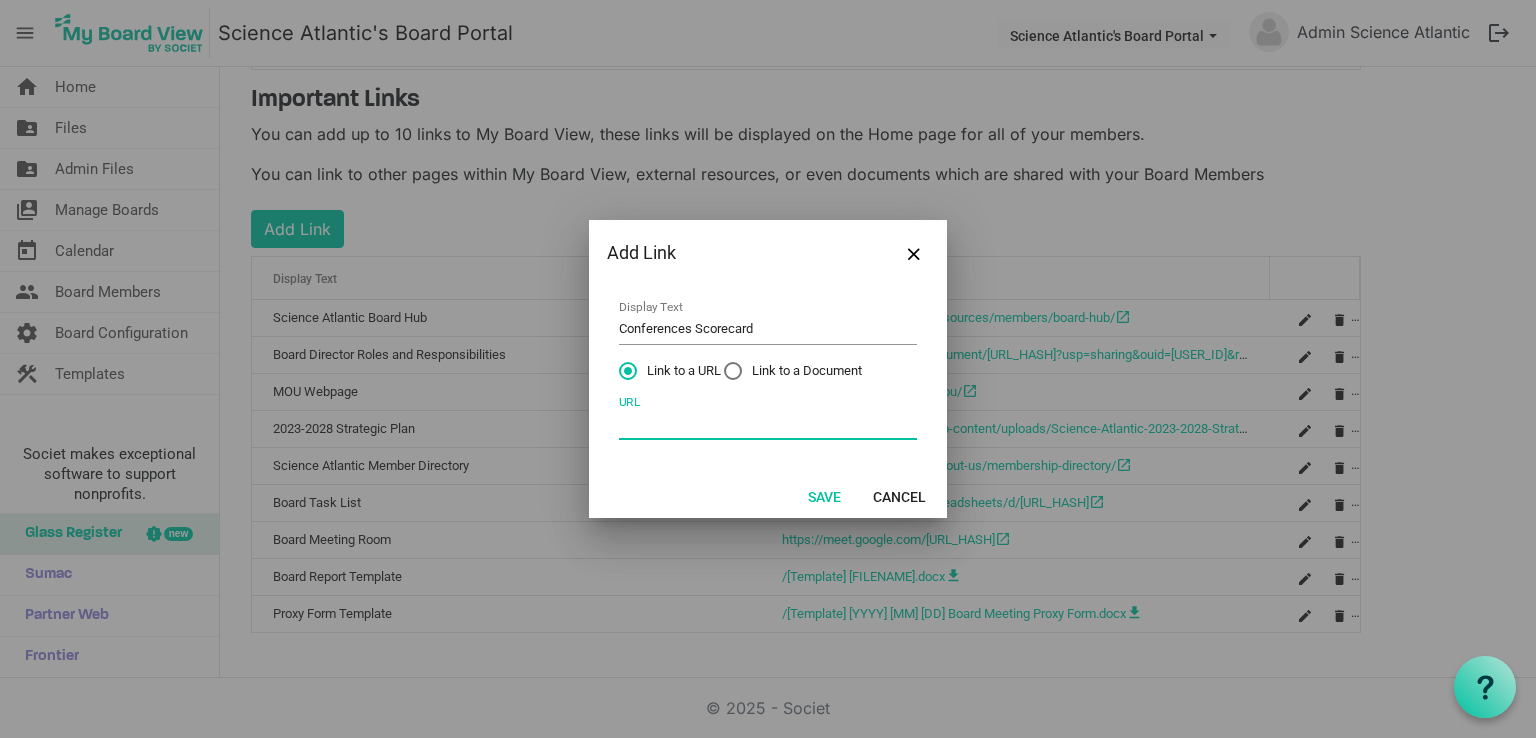 click on "URL" at bounding box center (768, 424) 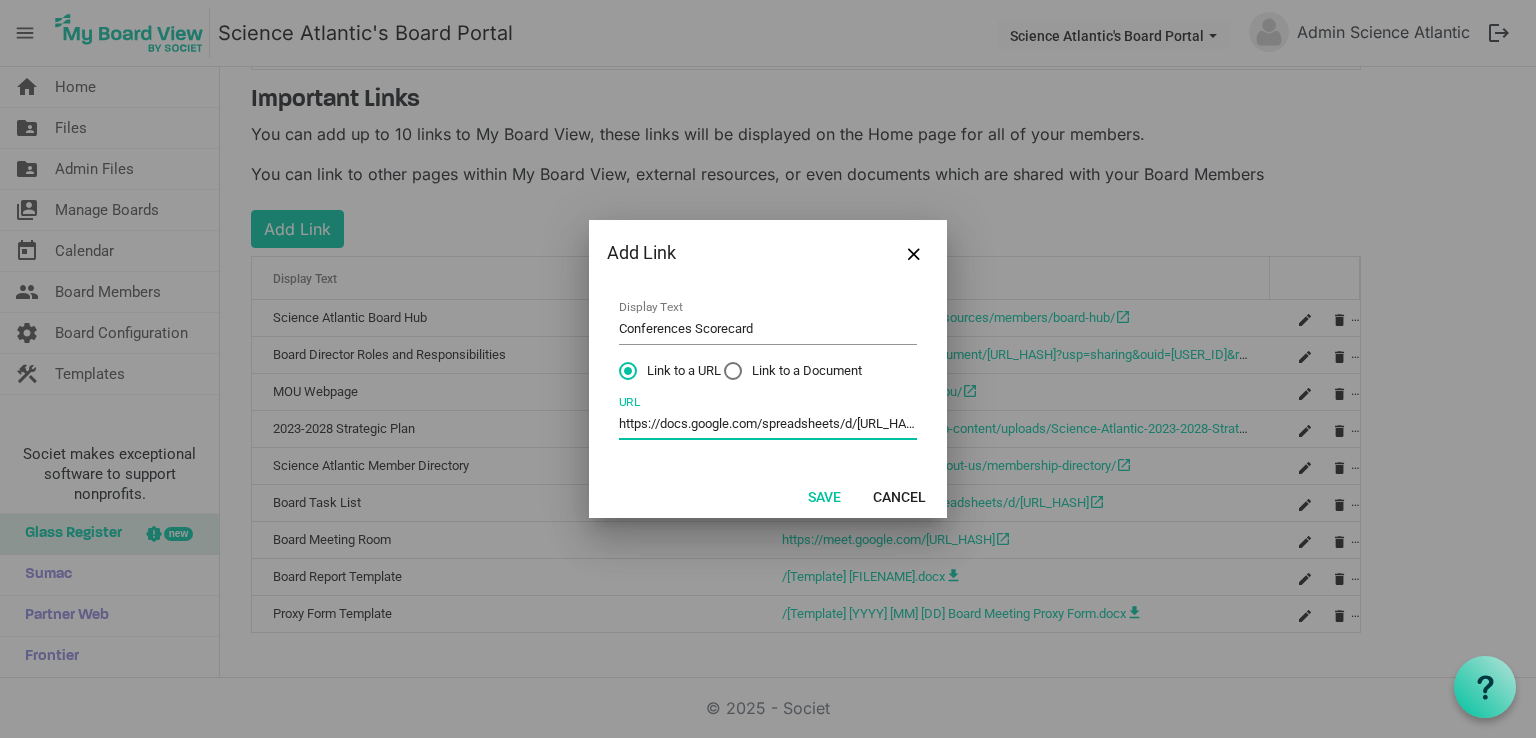 scroll, scrollTop: 0, scrollLeft: 344, axis: horizontal 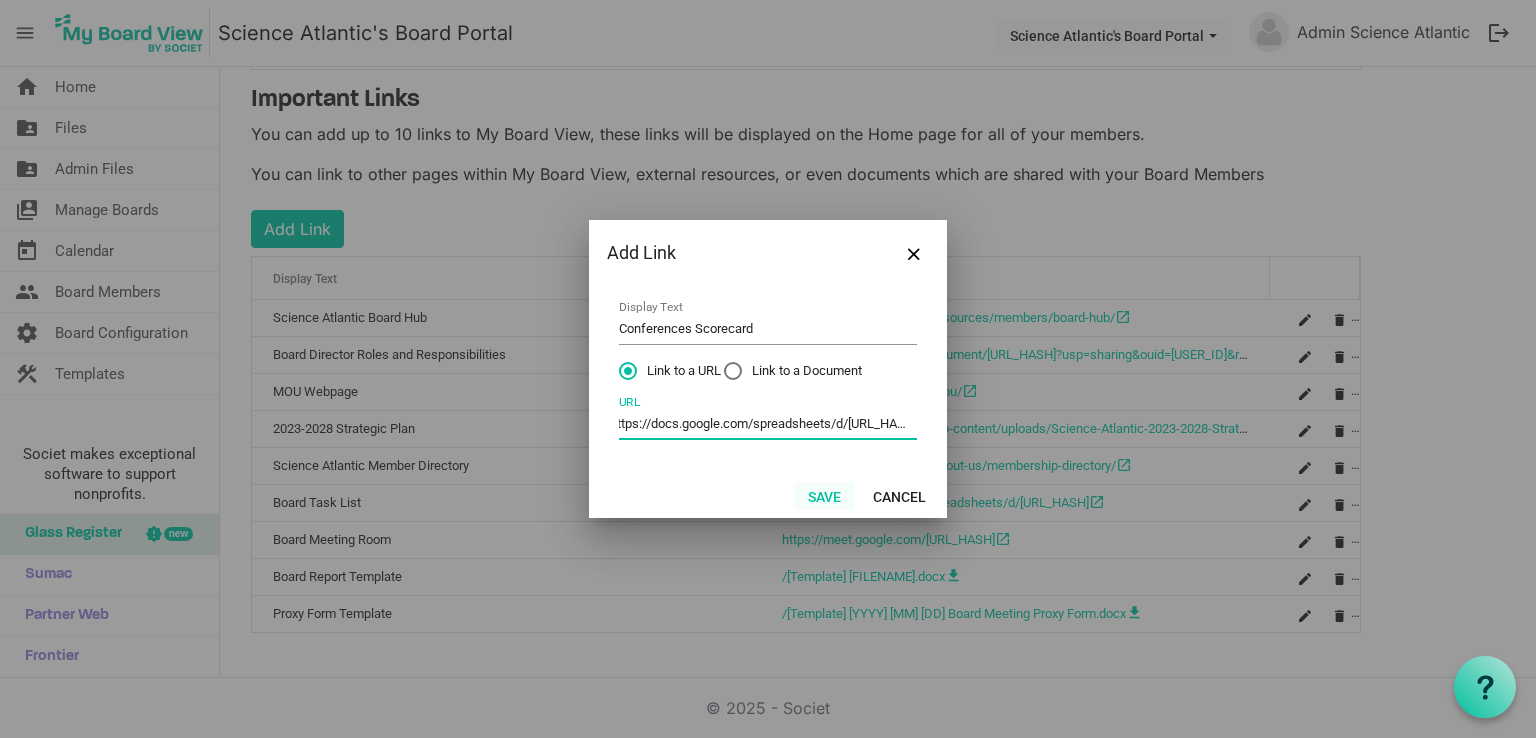 type on "https://docs.google.com/spreadsheets/d/1_jFaHrhf1tEQl5y8157RcLXh1w4vRxi-rQR1E_hul9Q/edit?usp=sharing" 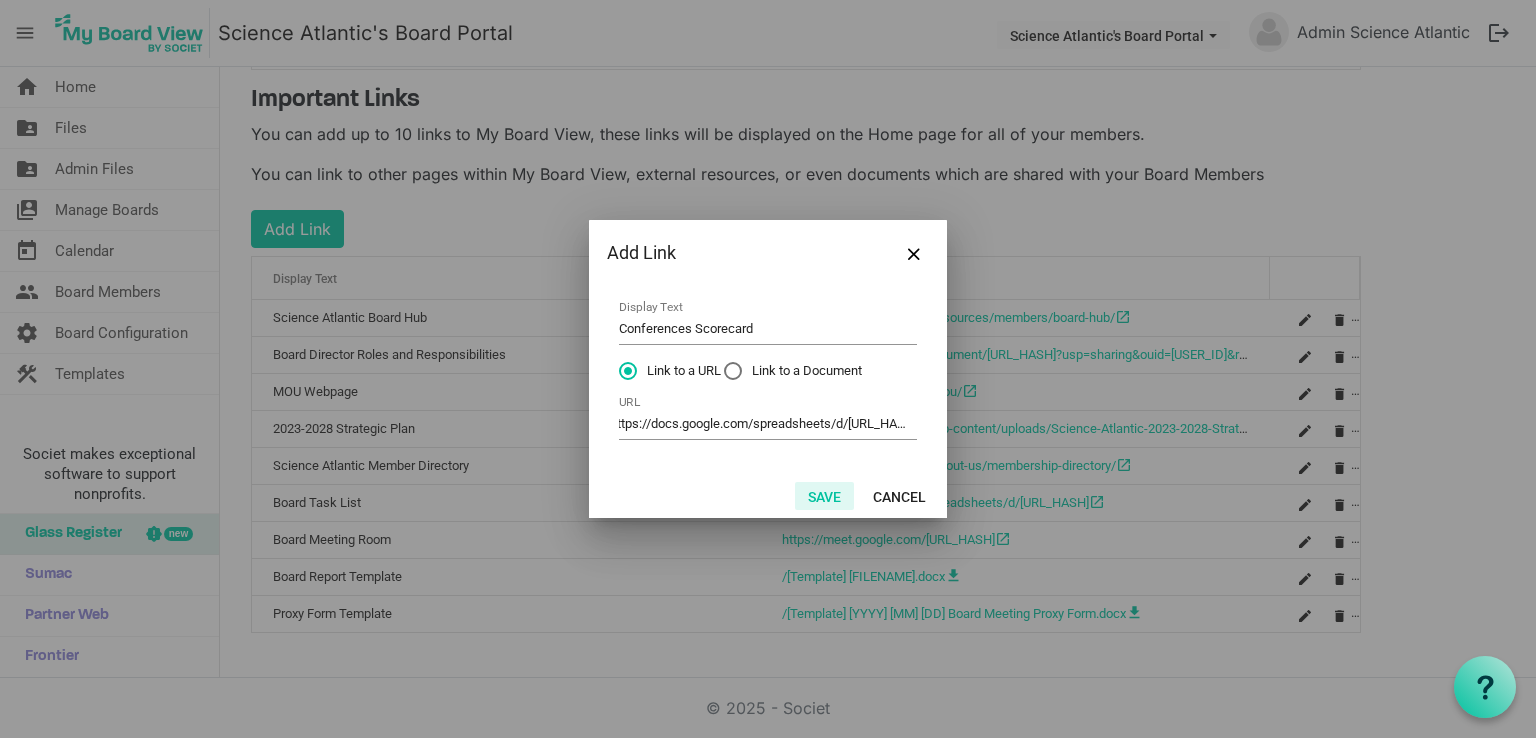 scroll, scrollTop: 0, scrollLeft: 0, axis: both 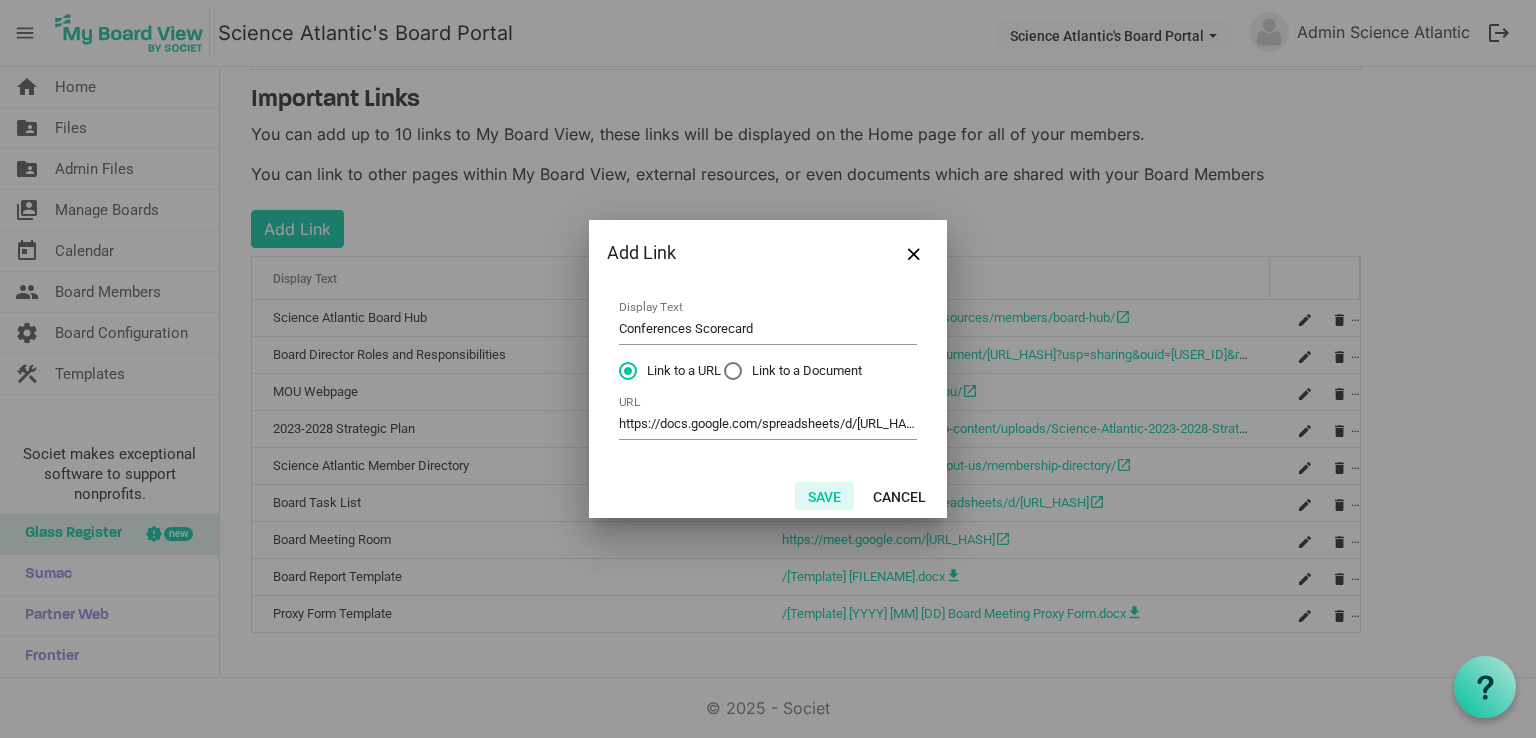 click on "Save" at bounding box center (824, 496) 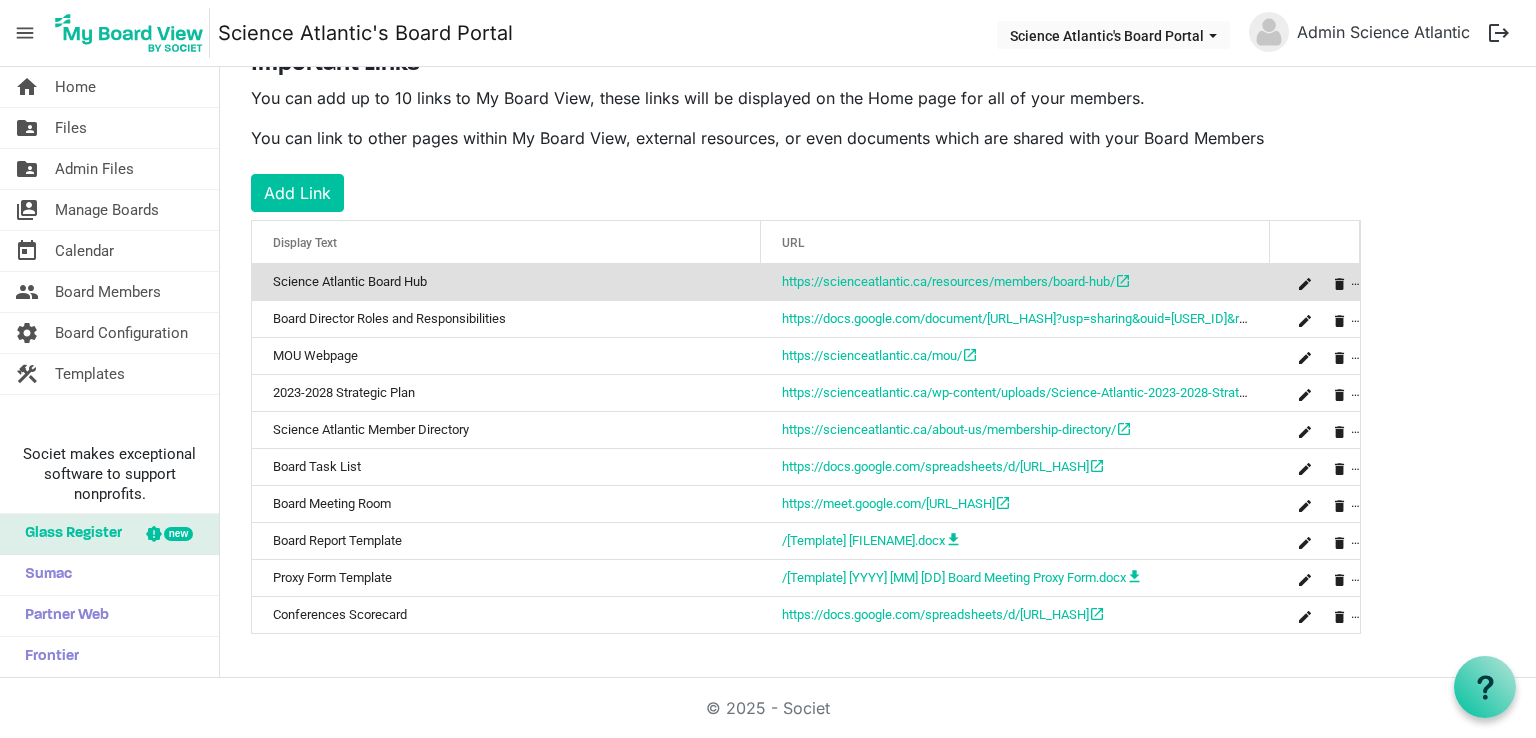 scroll, scrollTop: 0, scrollLeft: 0, axis: both 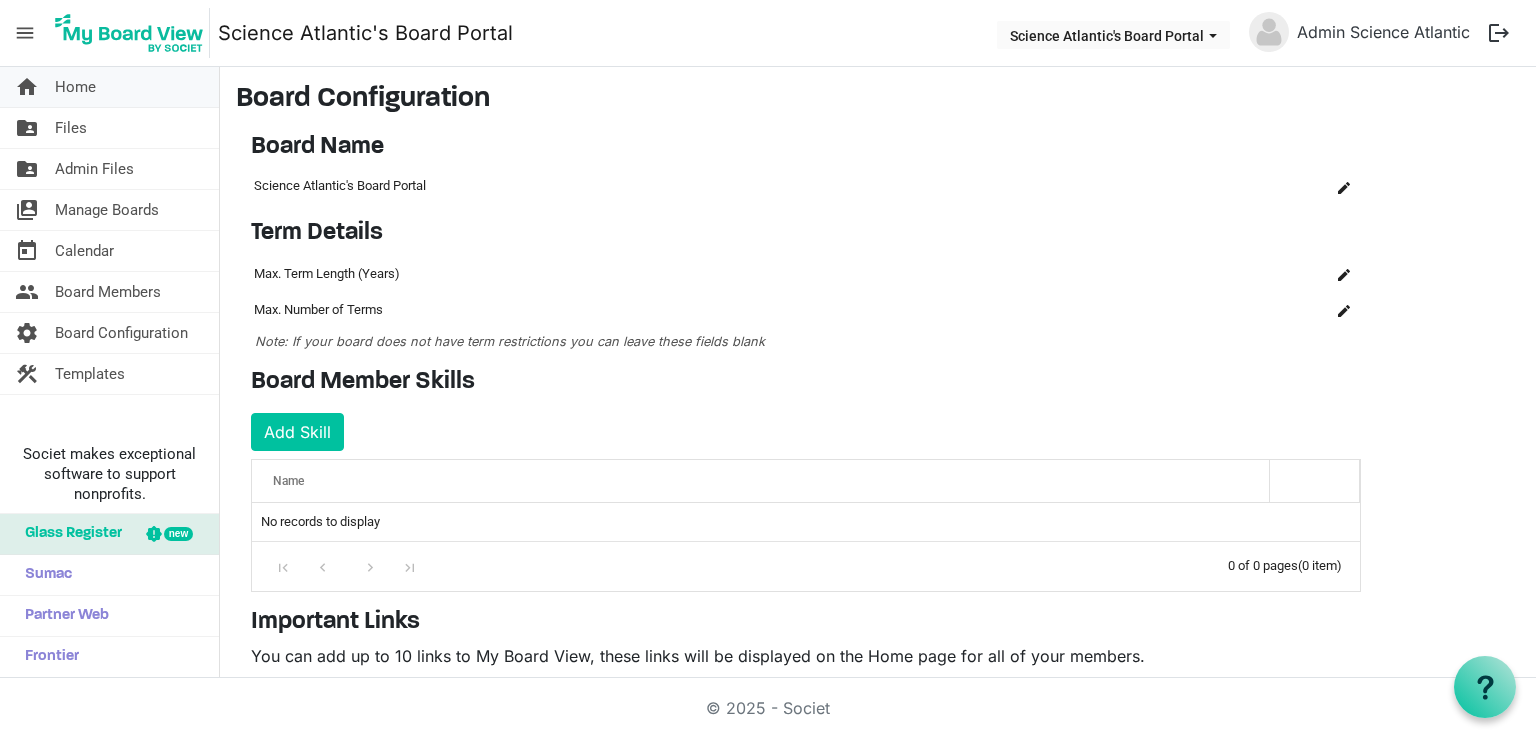 click on "home
Home" at bounding box center (109, 87) 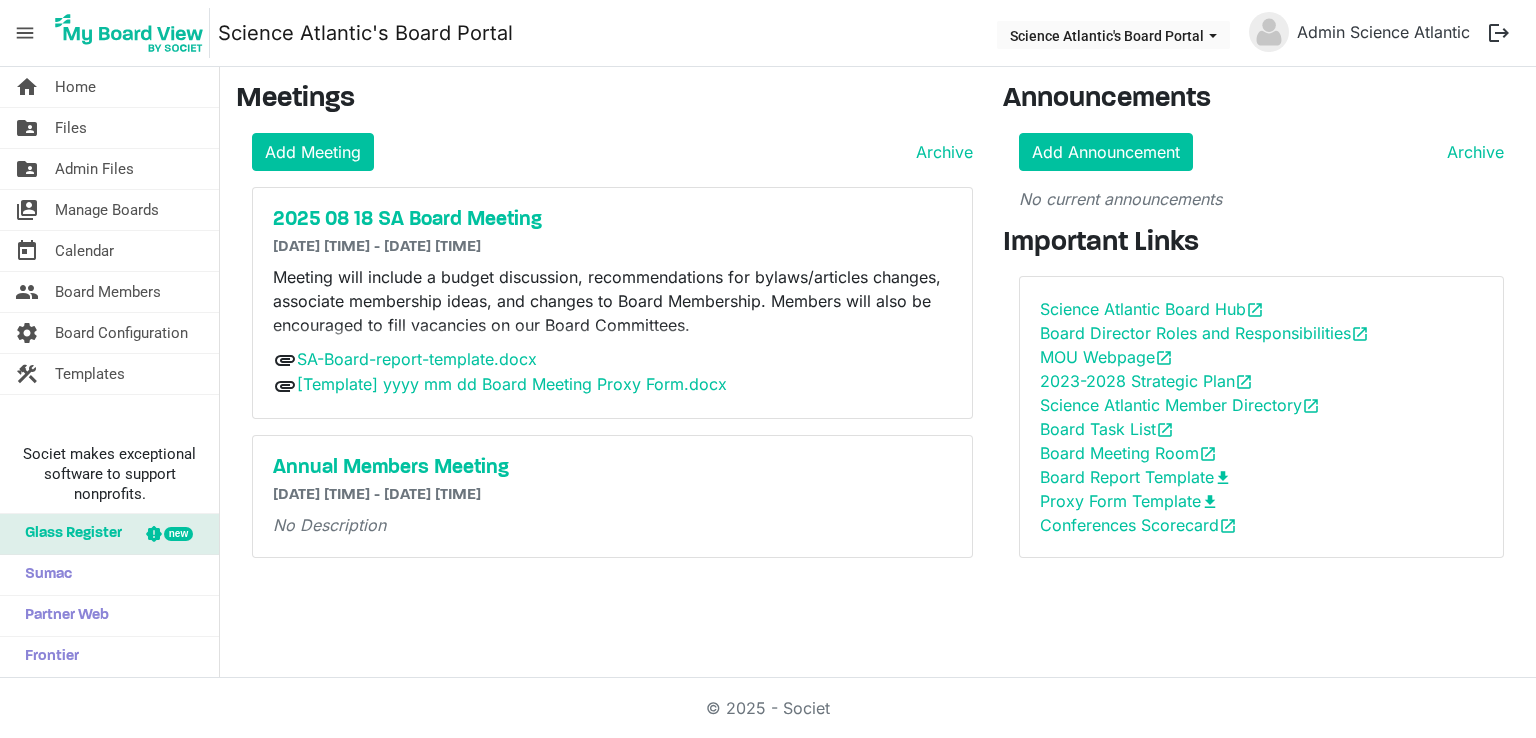 scroll, scrollTop: 0, scrollLeft: 0, axis: both 